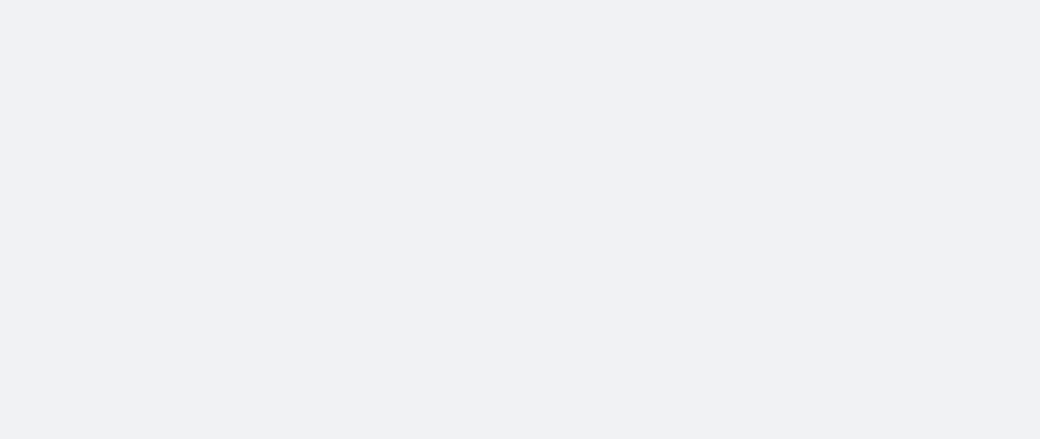 scroll, scrollTop: 0, scrollLeft: 0, axis: both 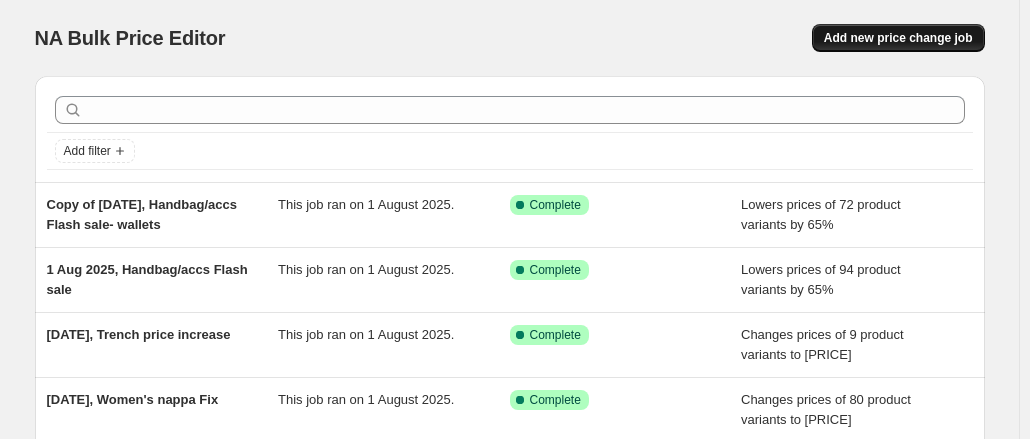 click on "Add new price change job" at bounding box center [898, 38] 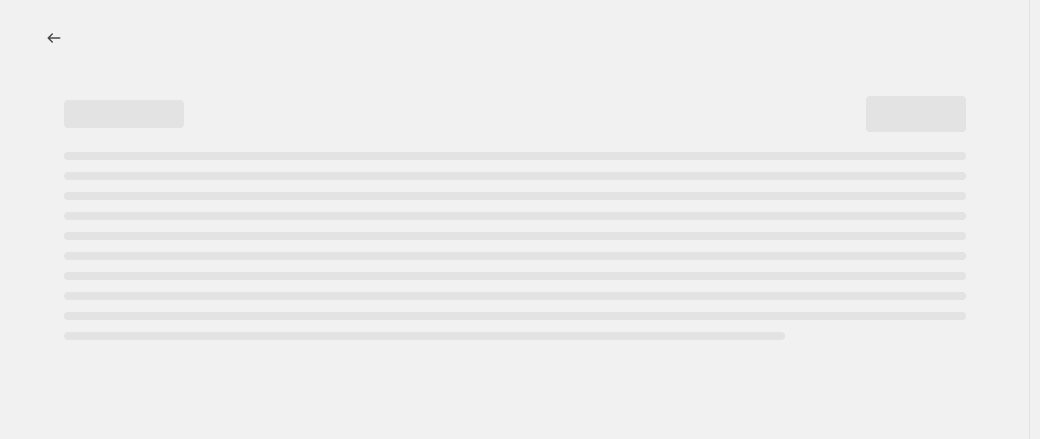 select on "percentage" 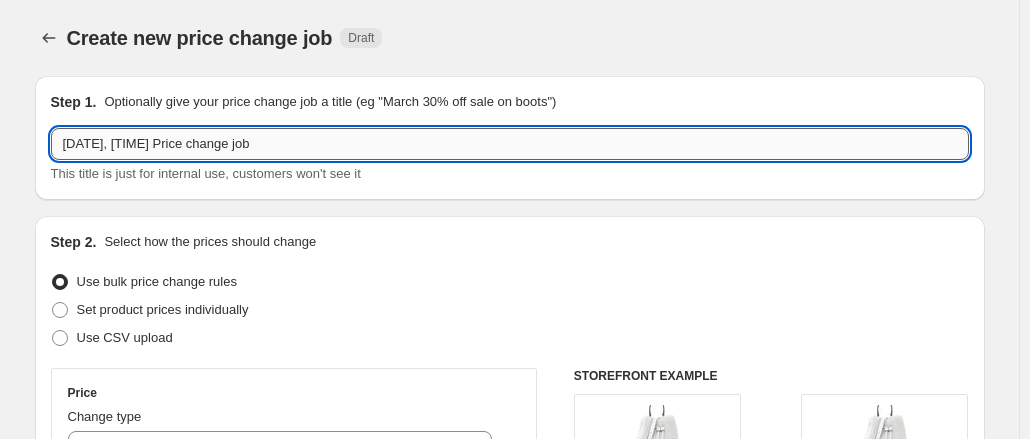 drag, startPoint x: 197, startPoint y: 138, endPoint x: 650, endPoint y: 137, distance: 453.0011 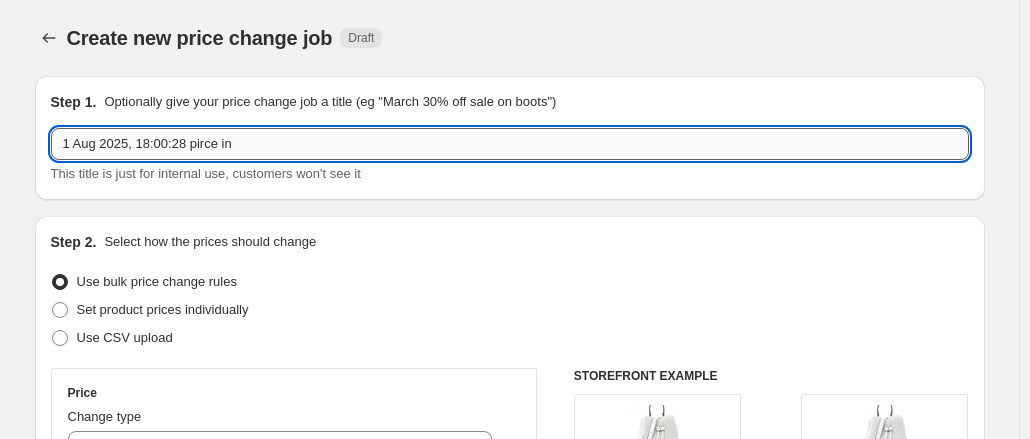 drag, startPoint x: 650, startPoint y: 137, endPoint x: 602, endPoint y: 151, distance: 50 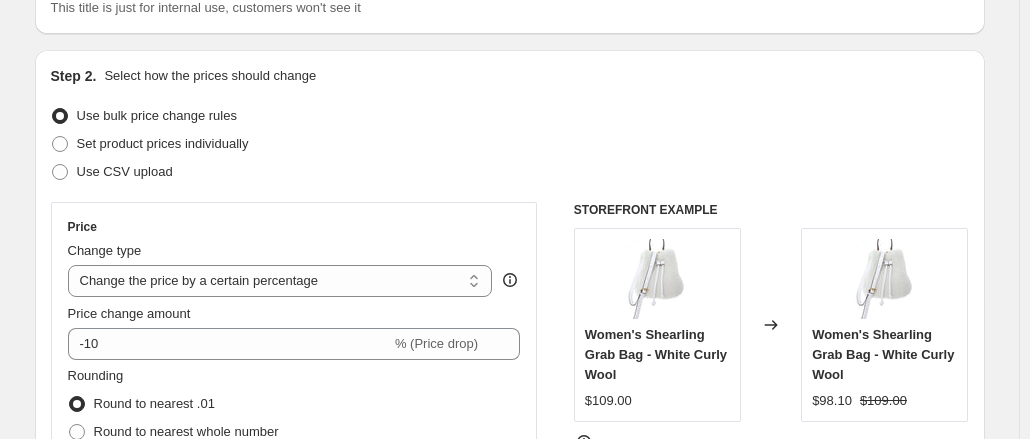 scroll, scrollTop: 280, scrollLeft: 0, axis: vertical 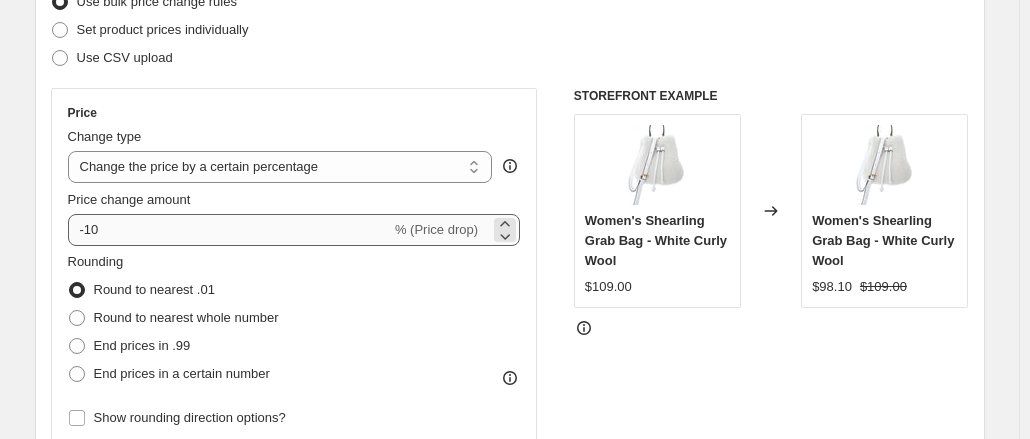 type on "[DATE], [TIME] price increase fixes" 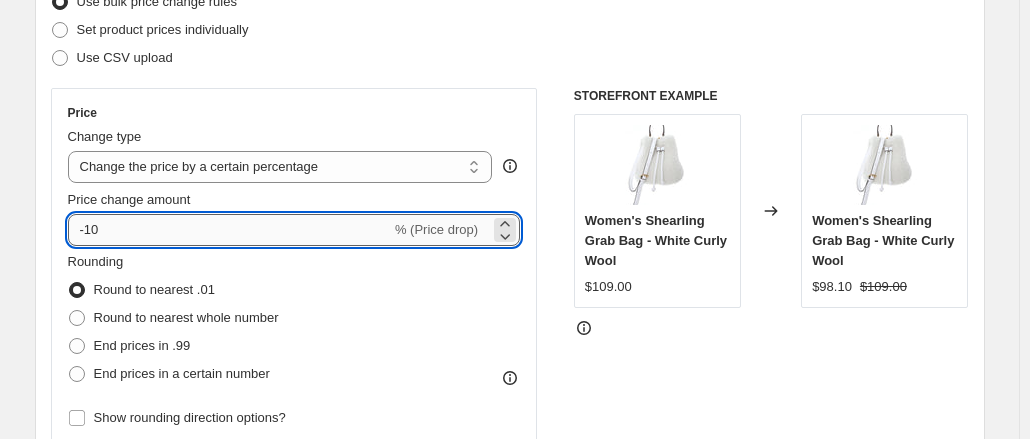click on "-10" at bounding box center (229, 230) 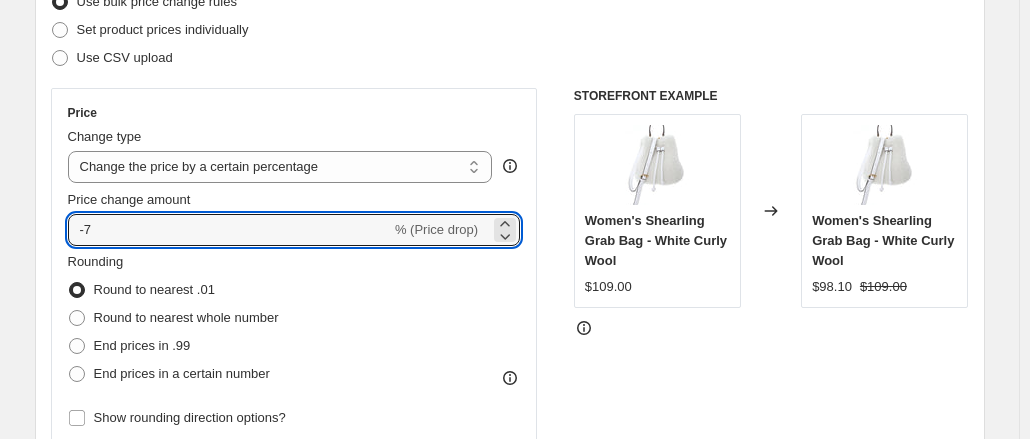 type on "-7" 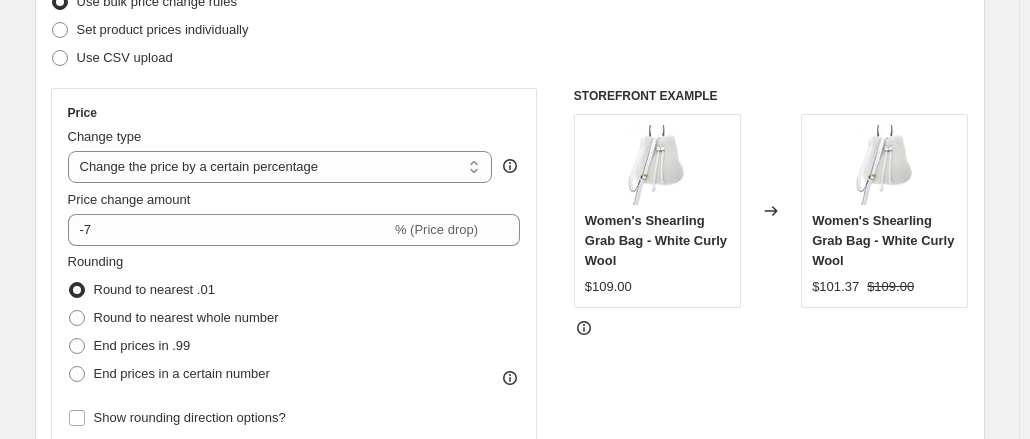 click on "Change type Change the price to a certain amount Change the price by a certain amount Change the price by a certain percentage Change the price to the current compare at price (price before sale) Change the price by a certain amount relative to the compare at price Change the price by a certain percentage relative to the compare at price Don't change the price Change the price by a certain percentage relative to the cost per item Change price to certain cost margin Change the price by a certain percentage" at bounding box center (280, 155) 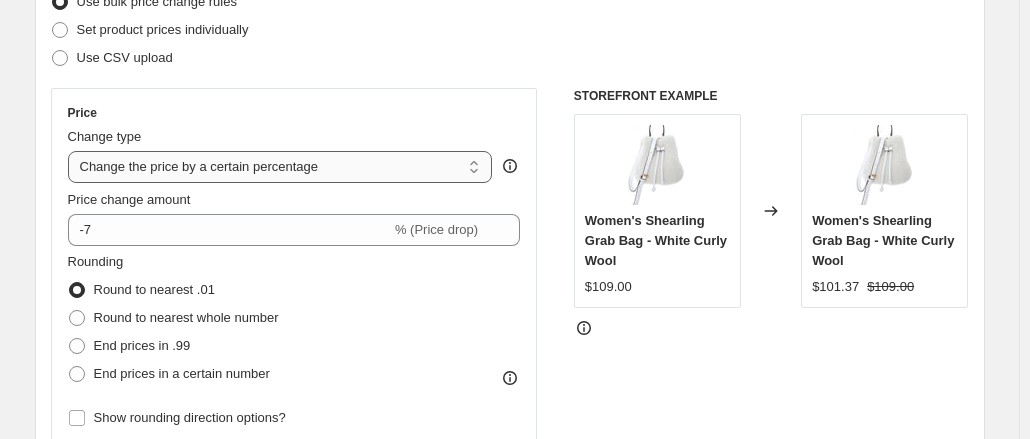 click on "Change the price to a certain amount Change the price by a certain amount Change the price by a certain percentage Change the price to the current compare at price (price before sale) Change the price by a certain amount relative to the compare at price Change the price by a certain percentage relative to the compare at price Don't change the price Change the price by a certain percentage relative to the cost per item Change price to certain cost margin" at bounding box center (280, 167) 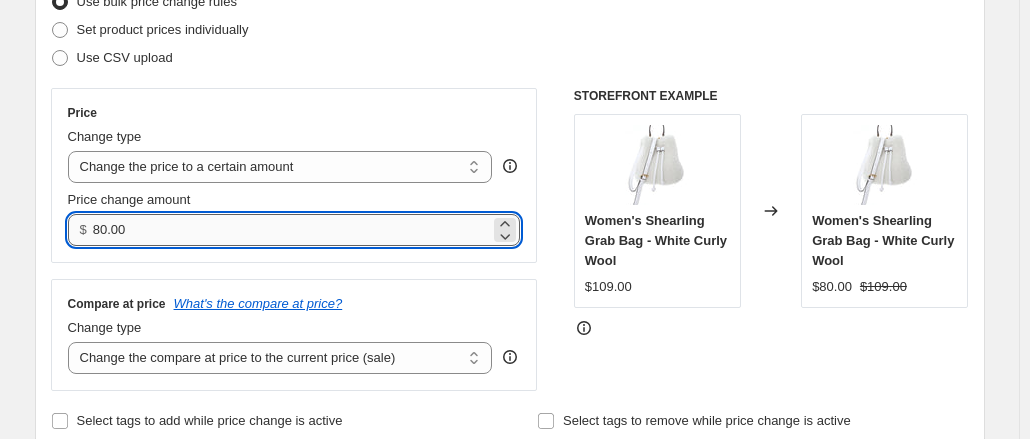 click on "80.00" at bounding box center (291, 230) 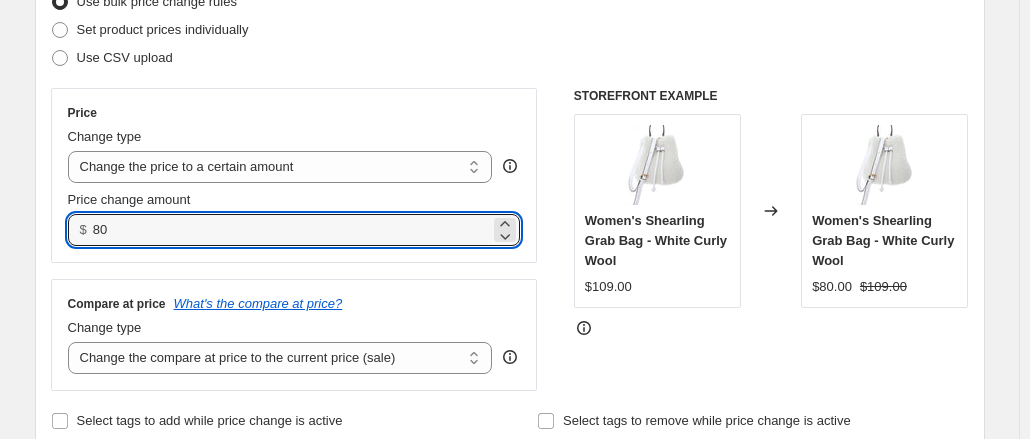 type on "8" 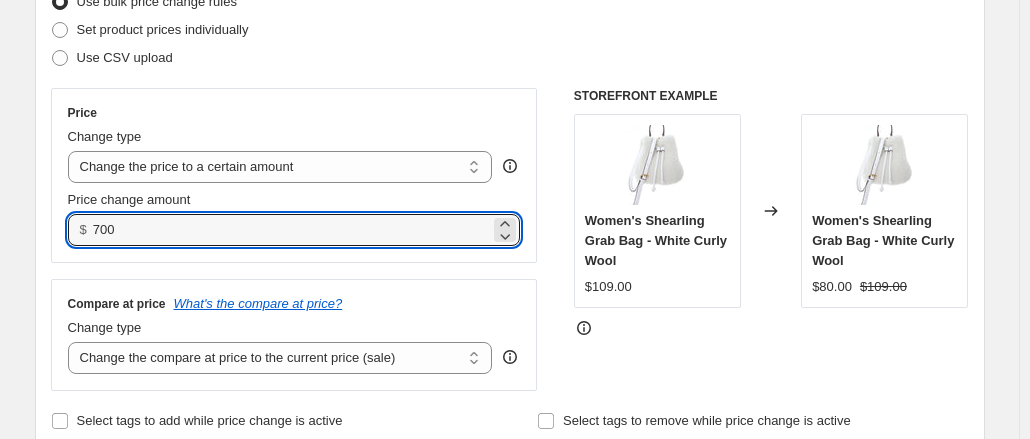 type on "700.00" 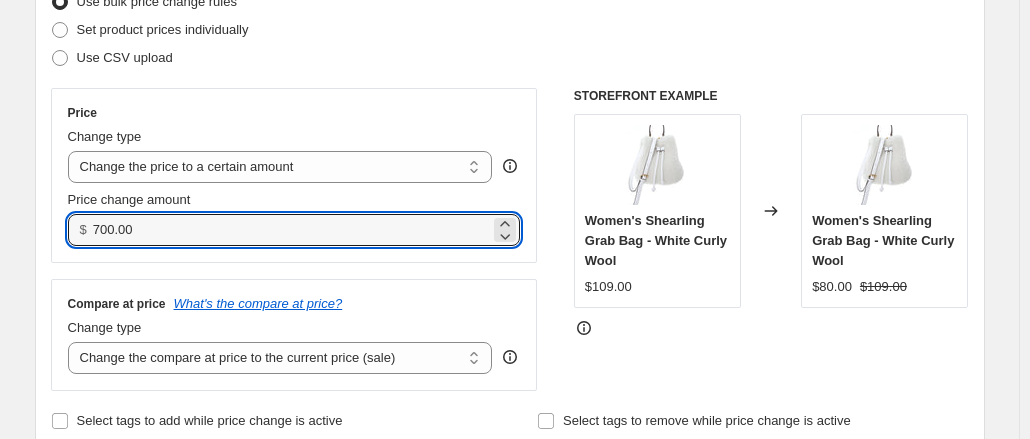 click on "Step 2. Select how the prices should change Use bulk price change rules Set product prices individually Use CSV upload Price Change type Change the price to a certain amount Change the price by a certain amount Change the price by a certain percentage Change the price to the current compare at price (price before sale) Change the price by a certain amount relative to the compare at price Change the price by a certain percentage relative to the compare at price Don't change the price Change the price by a certain percentage relative to the cost per item Change price to certain cost margin Change the price to a certain amount Price change amount $ [PRICE] Compare at price What's the compare at price? Change type Change the compare at price to the current price (sale) Change the compare at price to a certain amount Change the compare at price by a certain amount Change the compare at price by a certain percentage Change the compare at price by a certain amount relative to the actual price STOREFRONT EXAMPLE" at bounding box center (510, 193) 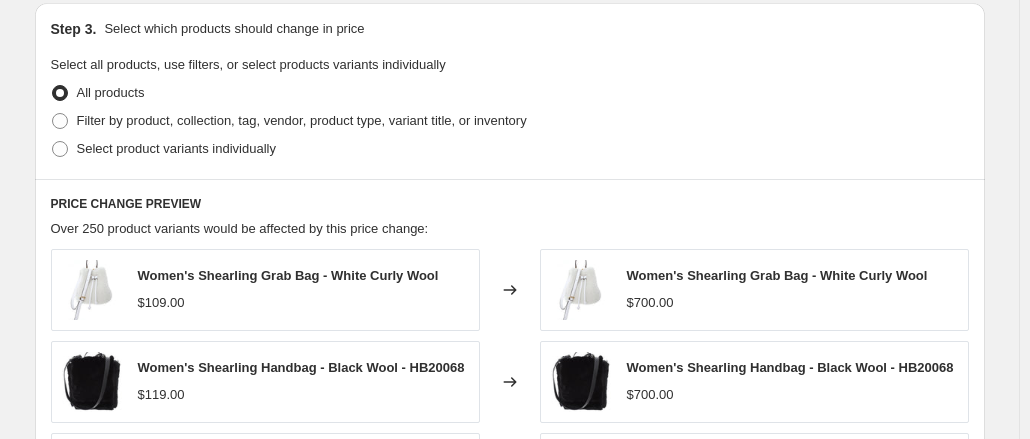 scroll, scrollTop: 777, scrollLeft: 0, axis: vertical 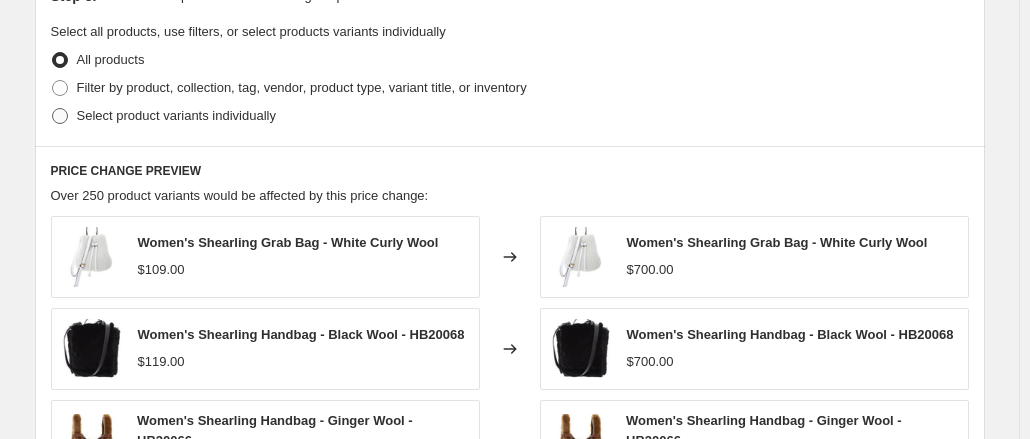 click on "Select product variants individually" at bounding box center [176, 115] 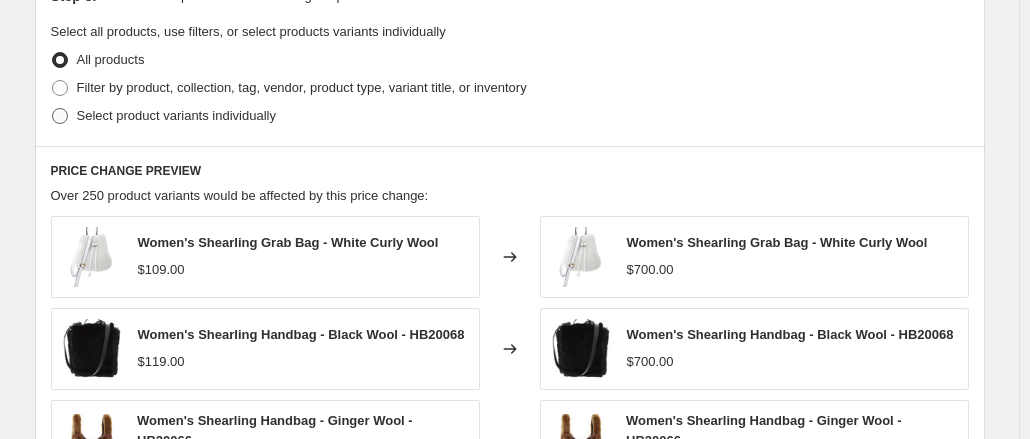radio on "true" 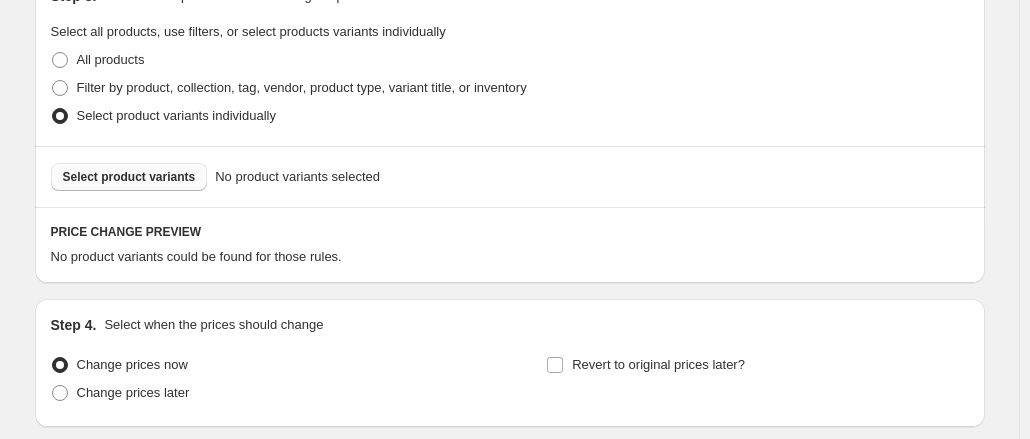 click on "Select product variants" at bounding box center [129, 177] 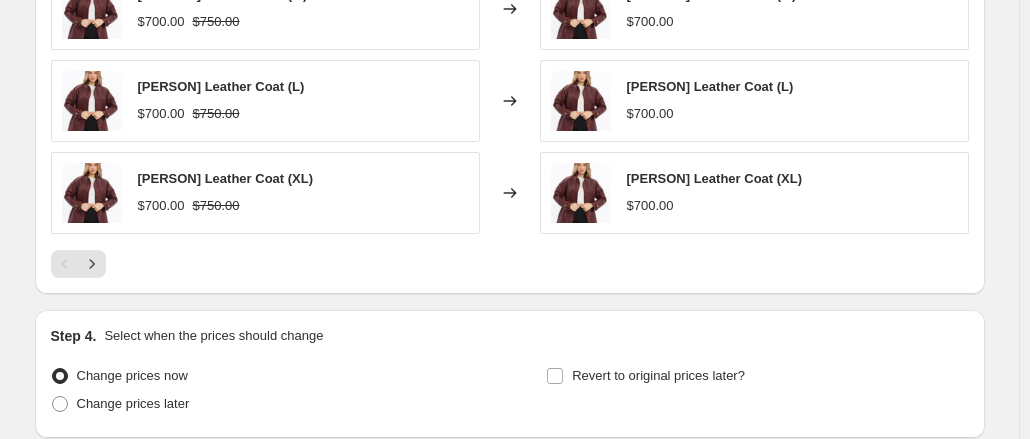 scroll, scrollTop: 1429, scrollLeft: 0, axis: vertical 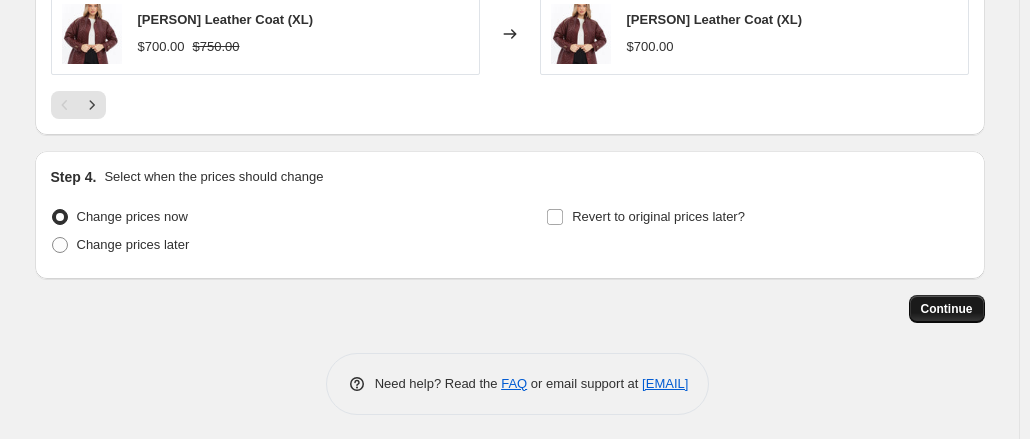 click on "Continue" at bounding box center [947, 309] 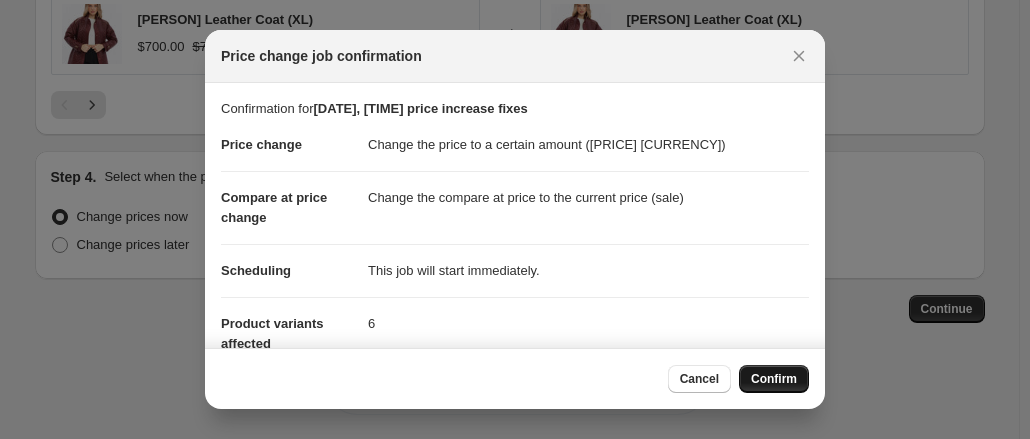 click on "Confirm" at bounding box center [774, 379] 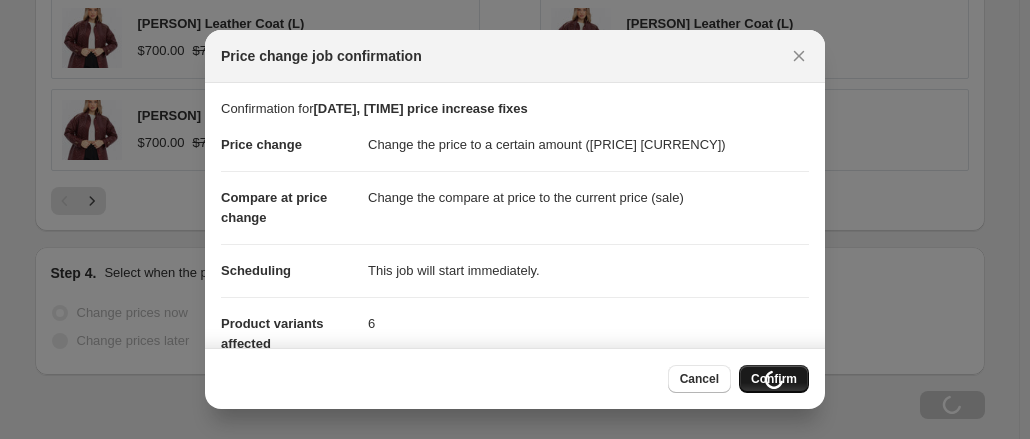 scroll, scrollTop: 1497, scrollLeft: 0, axis: vertical 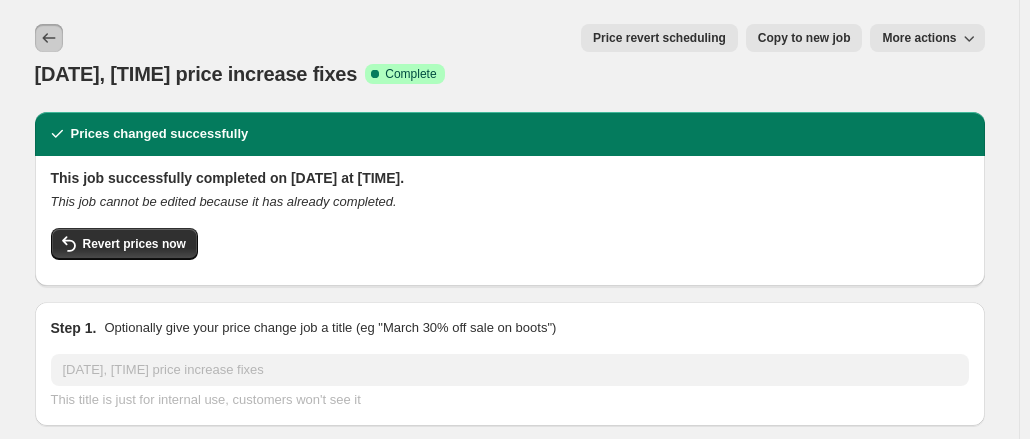 click 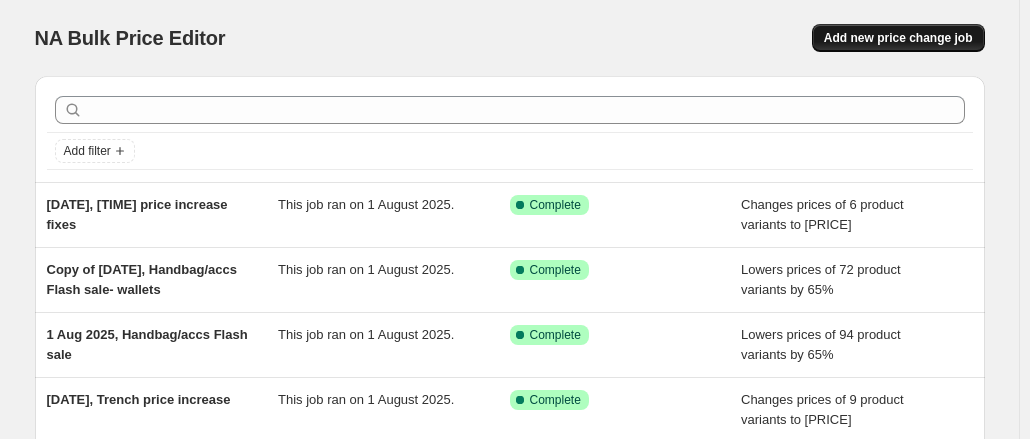 click on "Add new price change job" at bounding box center (898, 38) 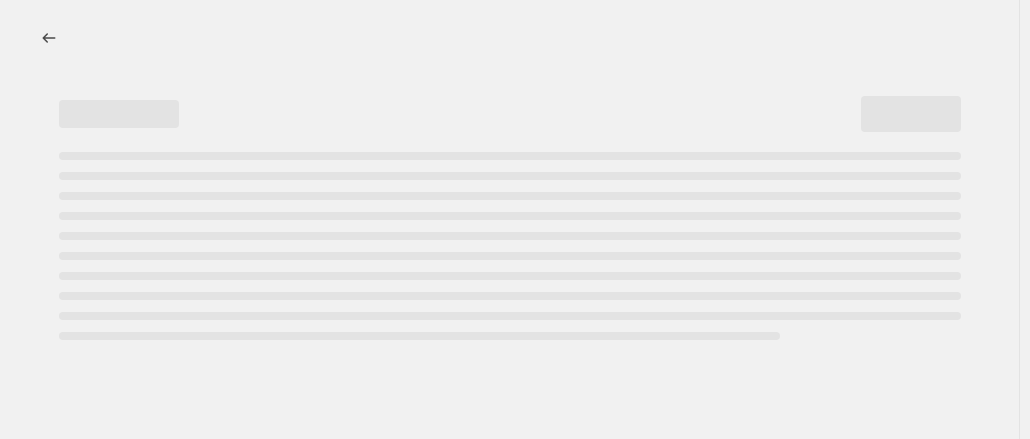select on "percentage" 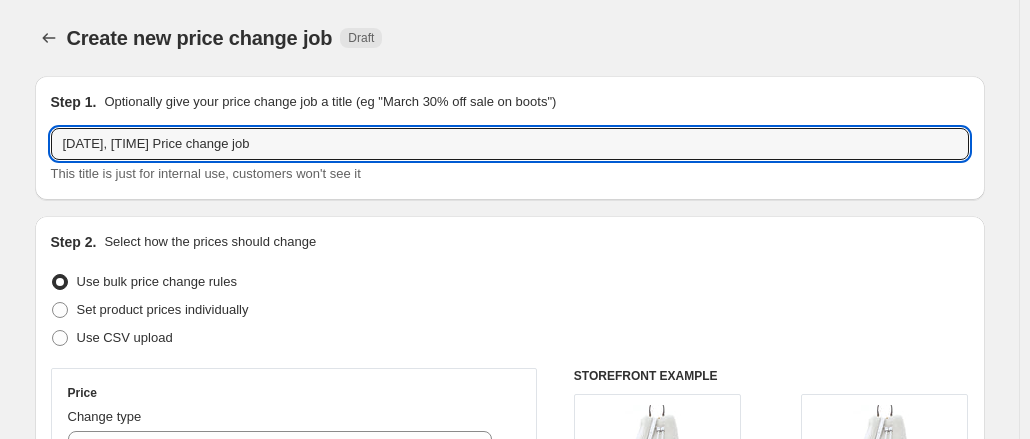 drag, startPoint x: 394, startPoint y: 171, endPoint x: 517, endPoint y: 185, distance: 123.79418 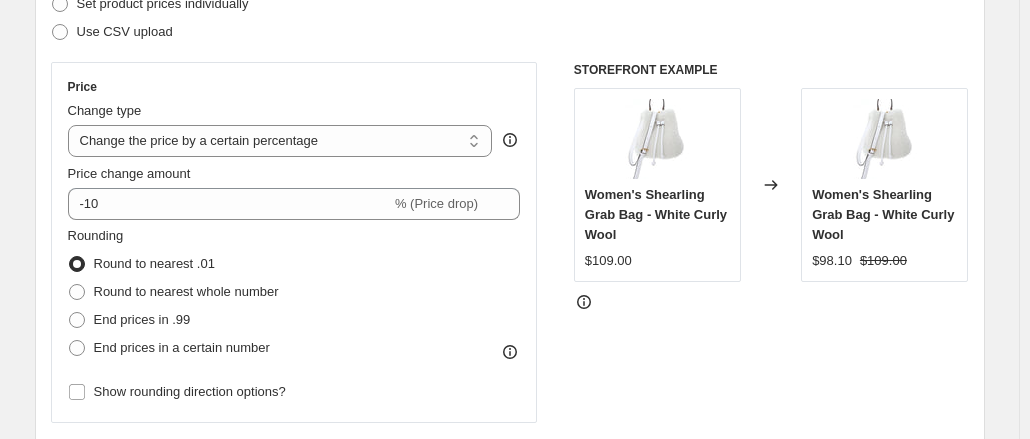 scroll, scrollTop: 356, scrollLeft: 0, axis: vertical 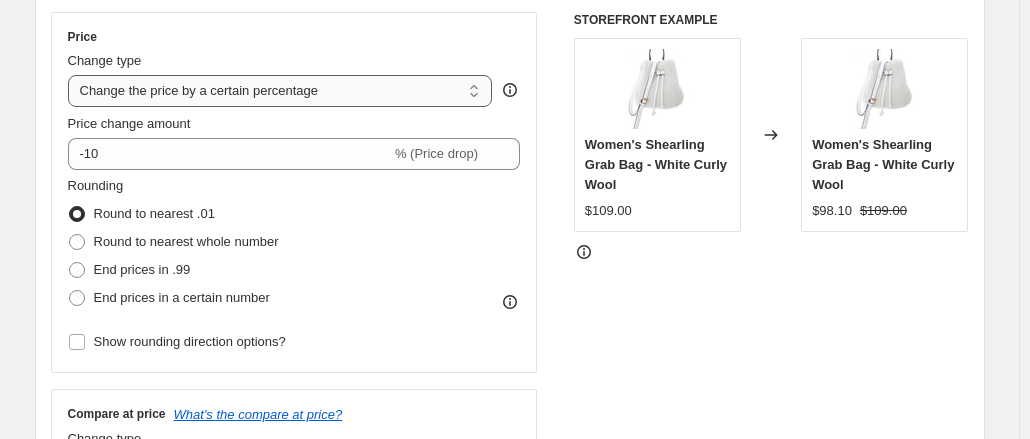type on "[DATE], [TIME] Price increase [PRICE]" 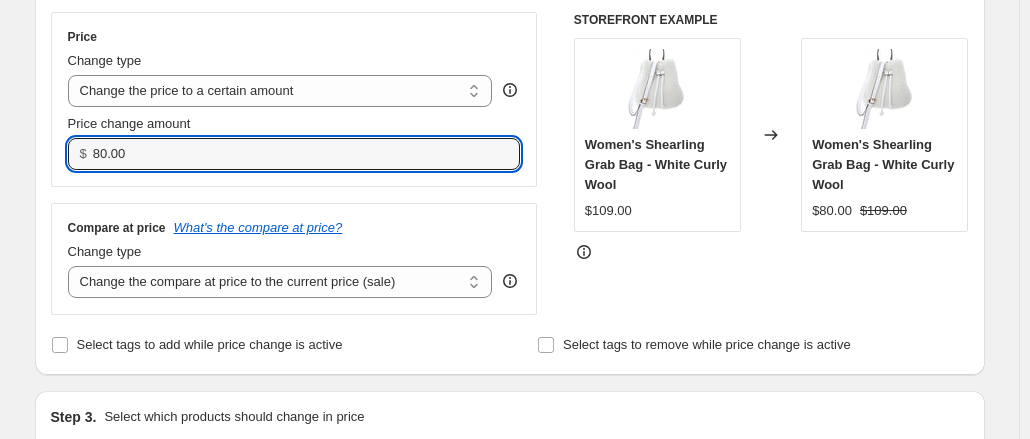 drag, startPoint x: 180, startPoint y: 147, endPoint x: -150, endPoint y: 188, distance: 332.5372 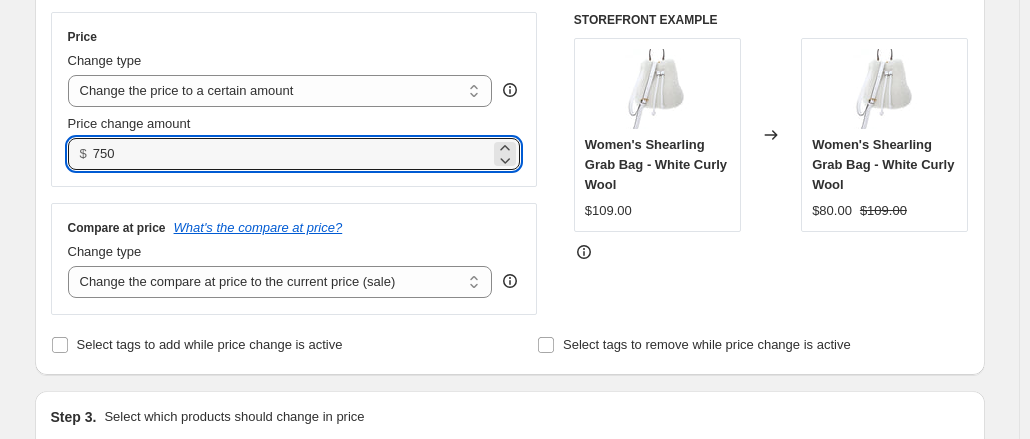 type on "750.00" 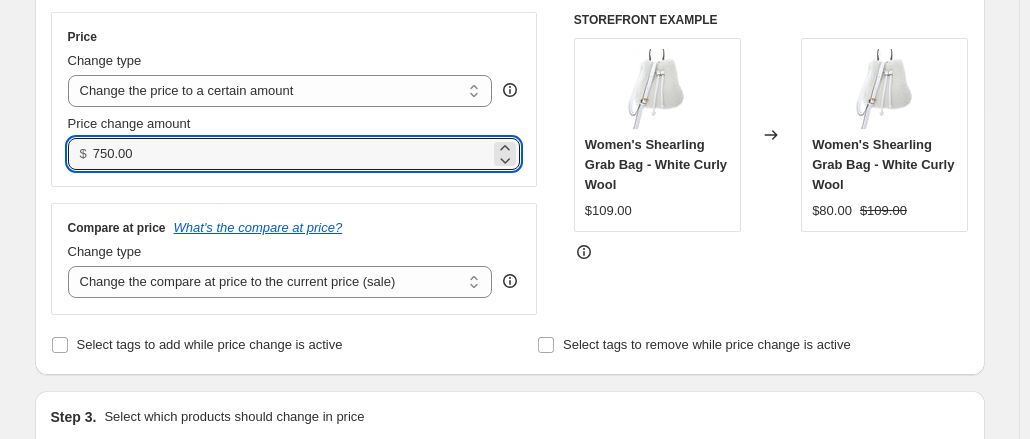 click on "Compare at price What's the compare at price? Change type Change the compare at price to the current price (sale) Change the compare at price to a certain amount Change the compare at price by a certain amount Change the compare at price by a certain percentage Change the compare at price by a certain amount relative to the actual price Change the compare at price by a certain percentage relative to the actual price Don't change the compare at price Remove the compare at price Change the compare at price to the current price (sale)" at bounding box center (294, 259) 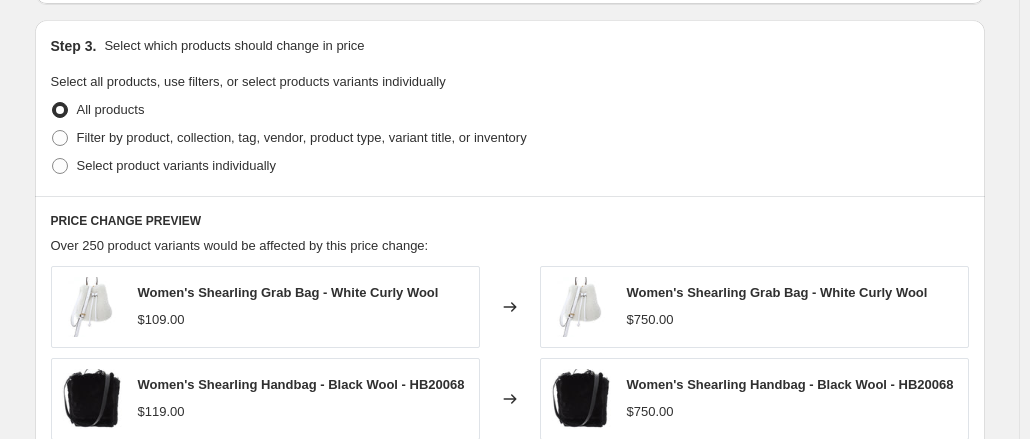 scroll, scrollTop: 728, scrollLeft: 0, axis: vertical 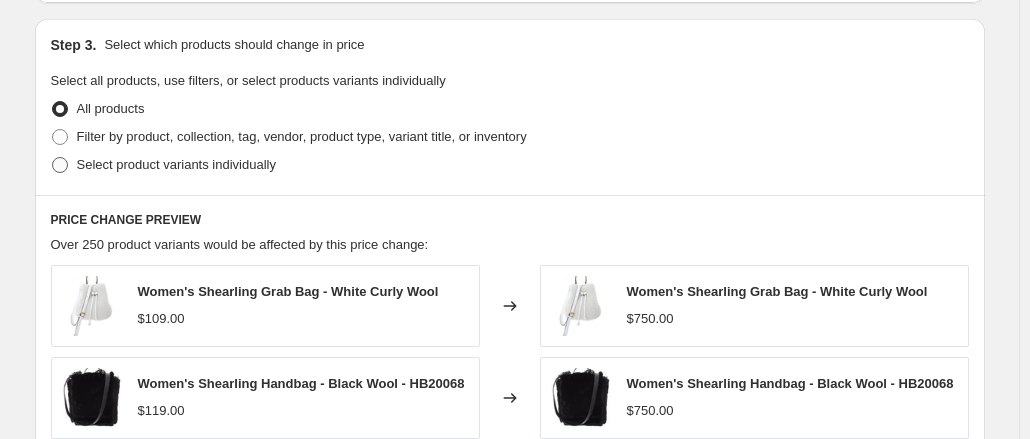click on "Select product variants individually" at bounding box center (176, 164) 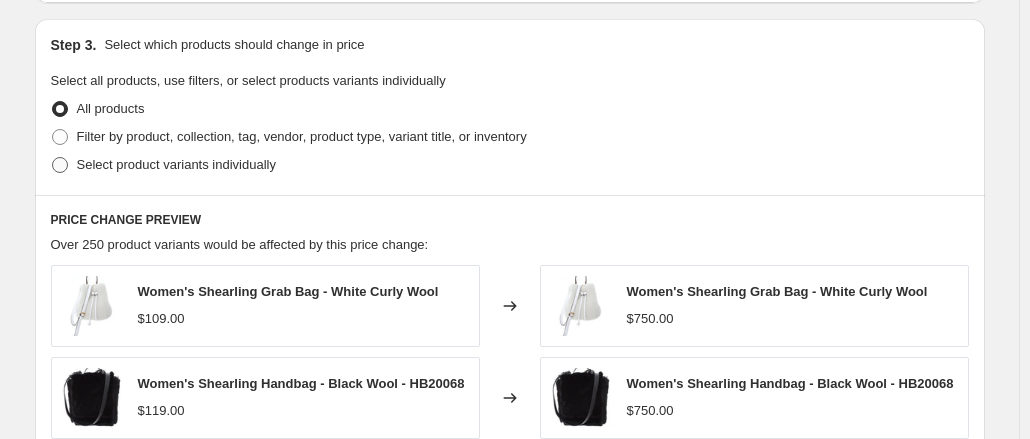 radio on "true" 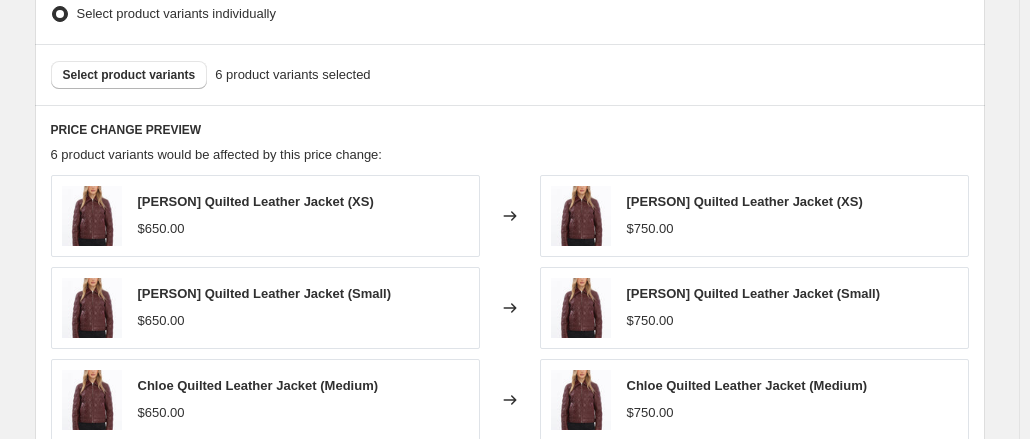 scroll, scrollTop: 885, scrollLeft: 0, axis: vertical 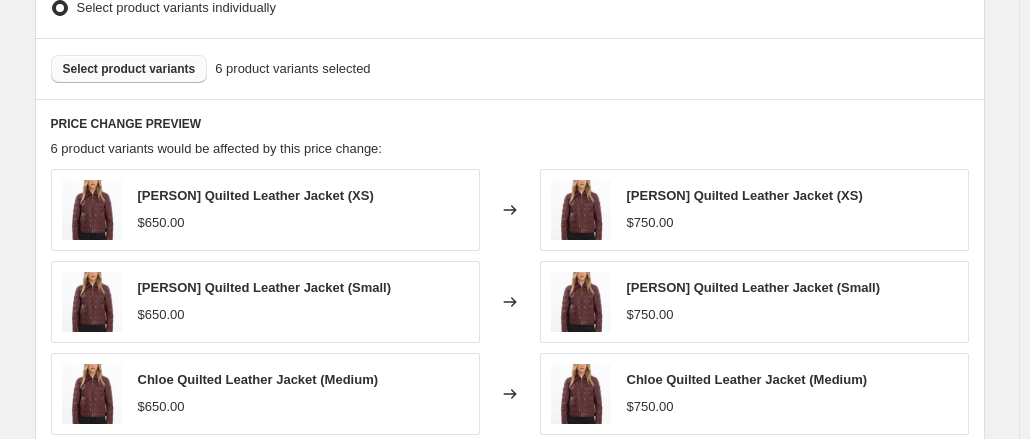 click on "Select product variants" at bounding box center (129, 69) 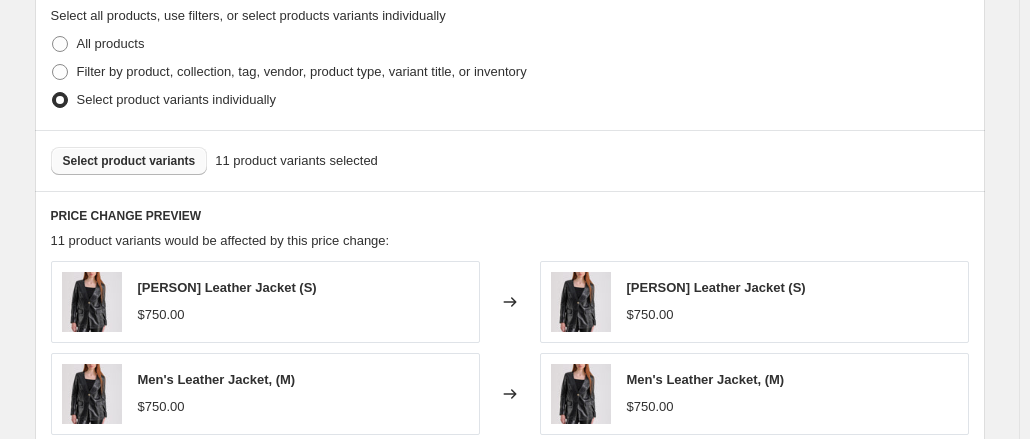 scroll, scrollTop: 792, scrollLeft: 0, axis: vertical 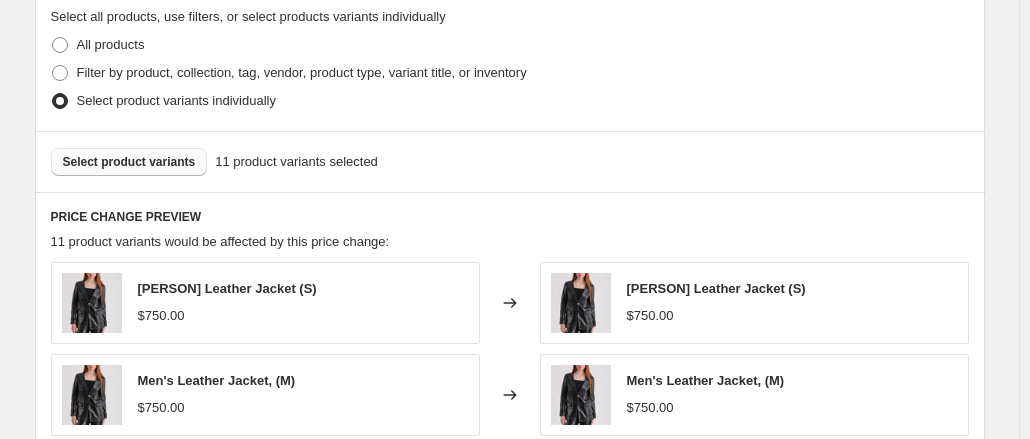 click on "Select product variants" at bounding box center (129, 162) 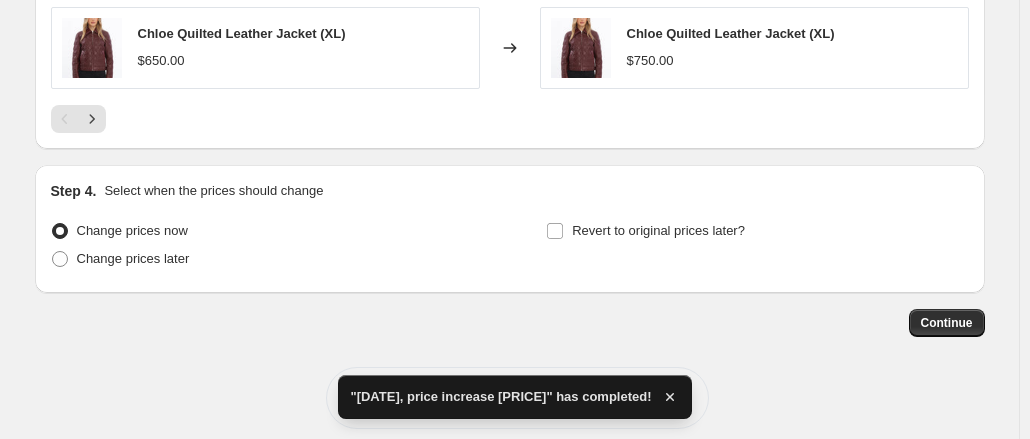 scroll, scrollTop: 1429, scrollLeft: 0, axis: vertical 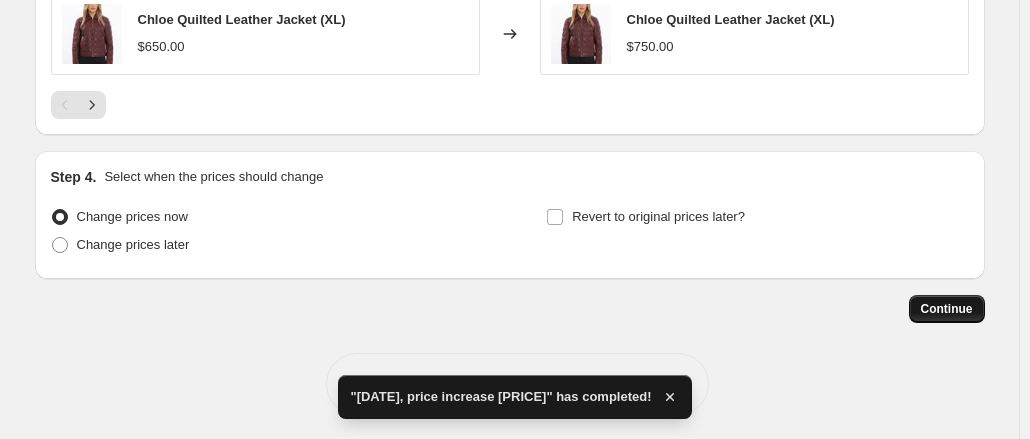 click on "Continue" at bounding box center (947, 309) 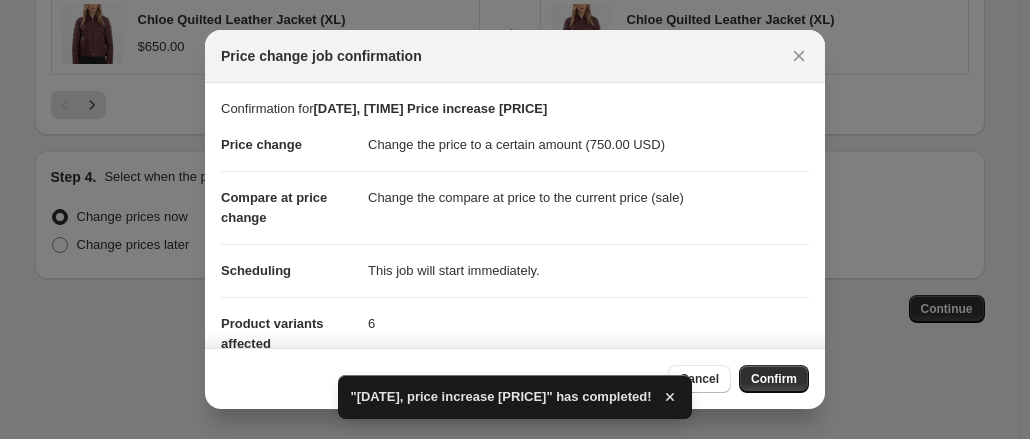 click on "Cancel Confirm" at bounding box center (738, 379) 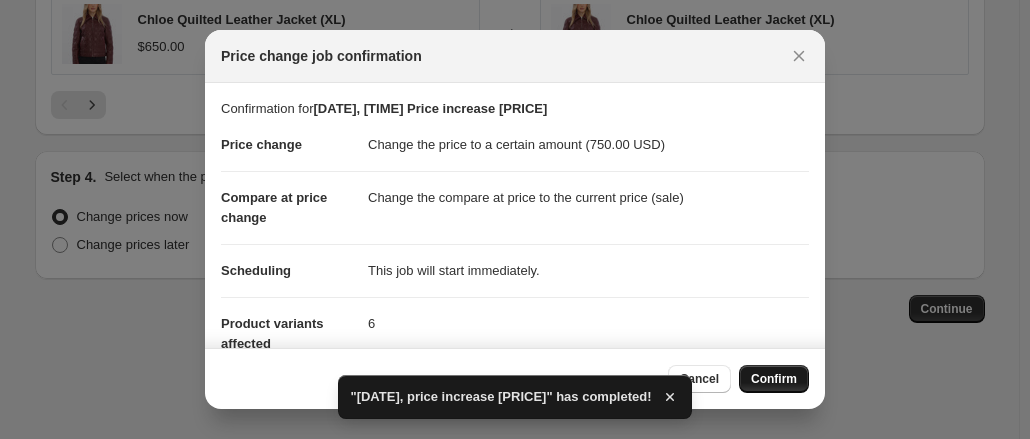 click on "Confirm" at bounding box center (774, 379) 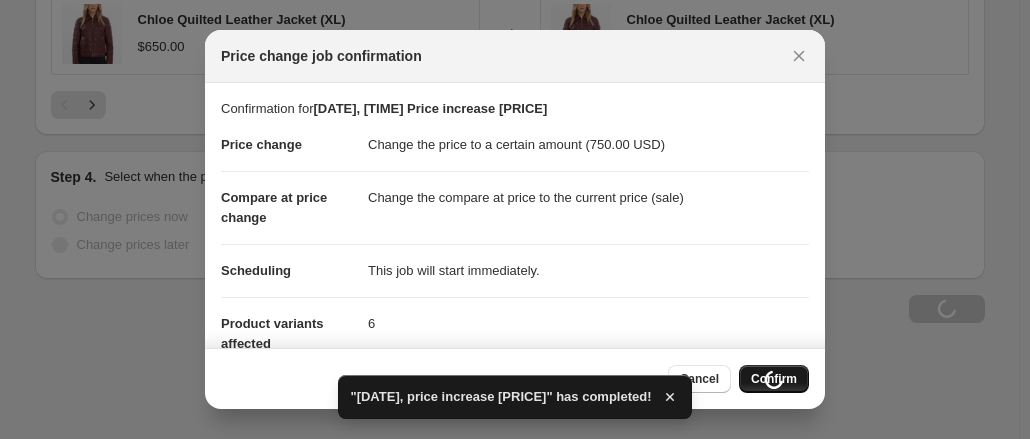 scroll, scrollTop: 1497, scrollLeft: 0, axis: vertical 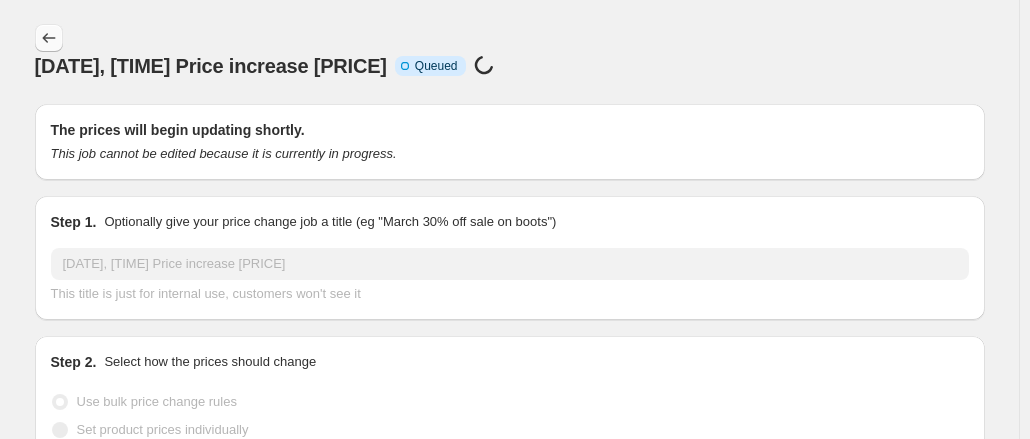 click 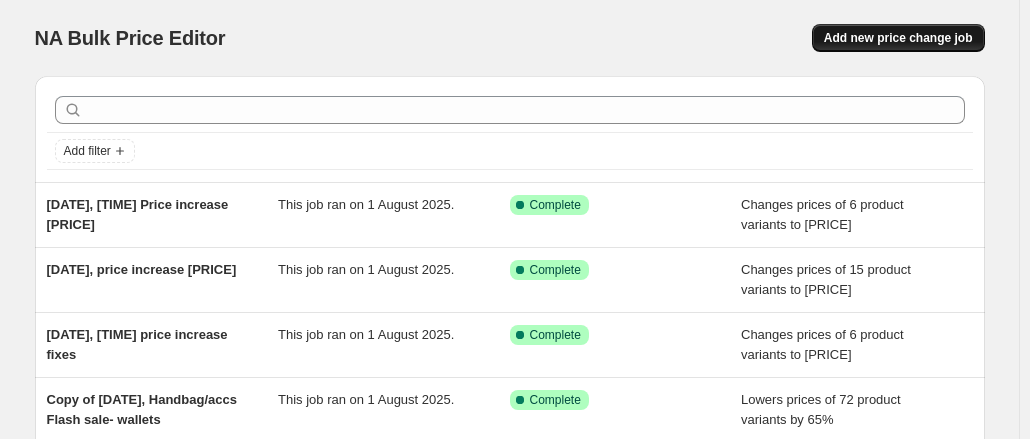 click on "Add new price change job" at bounding box center [898, 38] 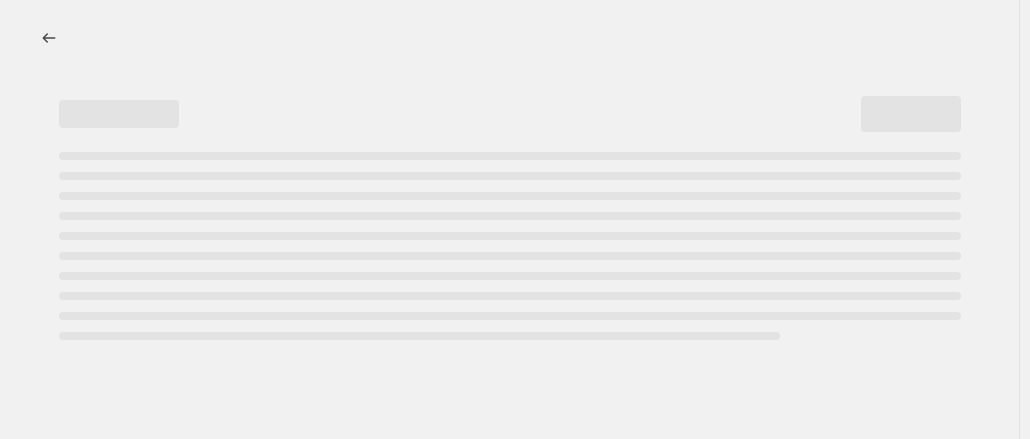 select on "percentage" 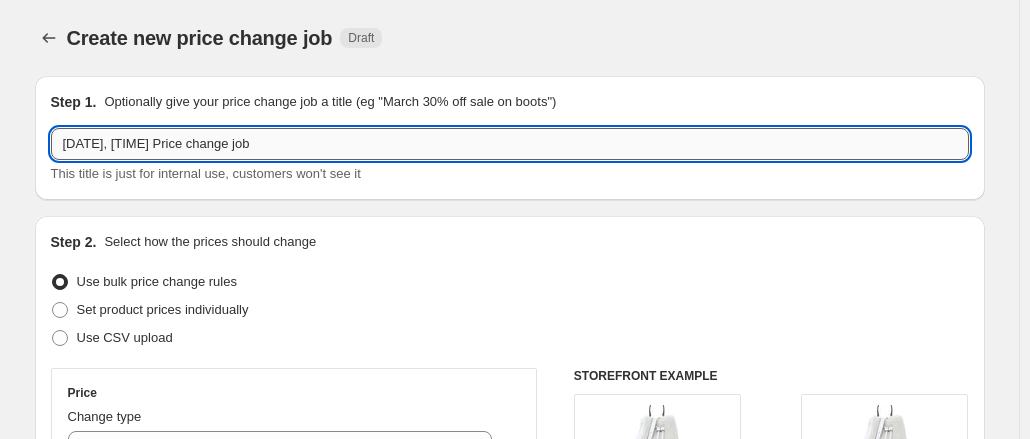 drag, startPoint x: 195, startPoint y: 137, endPoint x: 588, endPoint y: 131, distance: 393.0458 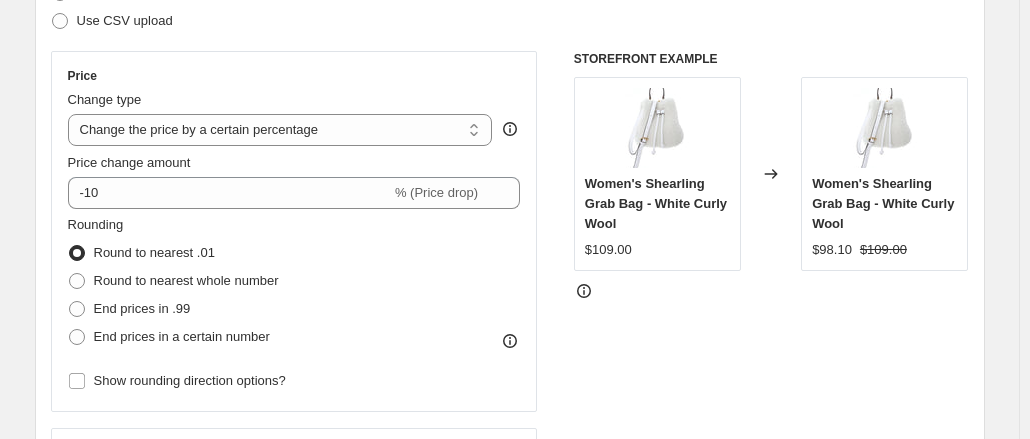 scroll, scrollTop: 318, scrollLeft: 0, axis: vertical 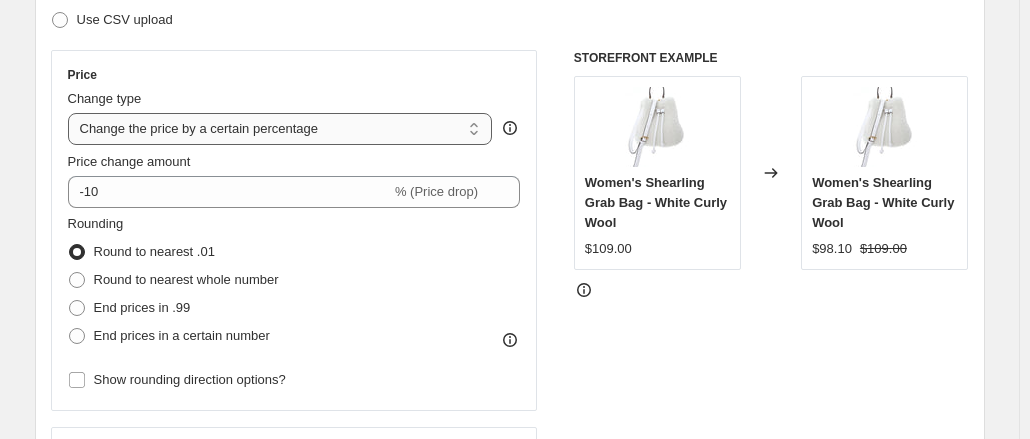 type on "[DATE], price change to [PRICE]" 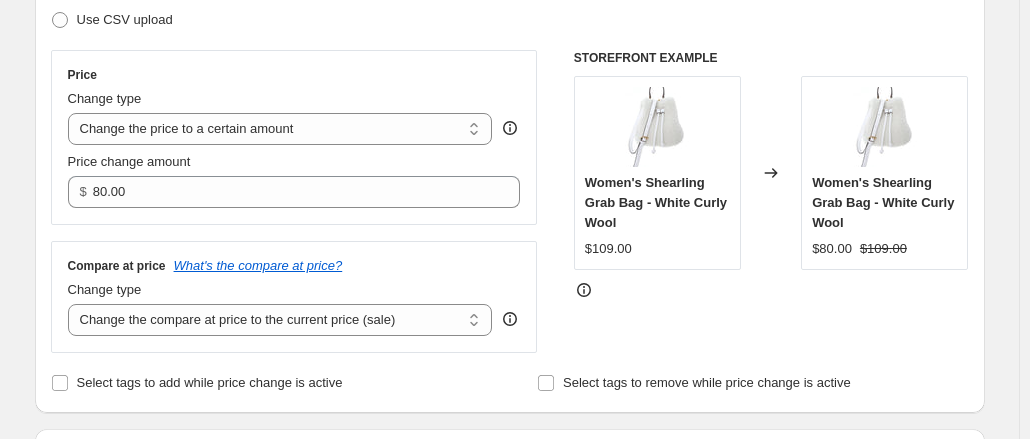 click on "Price change amount" at bounding box center (294, 162) 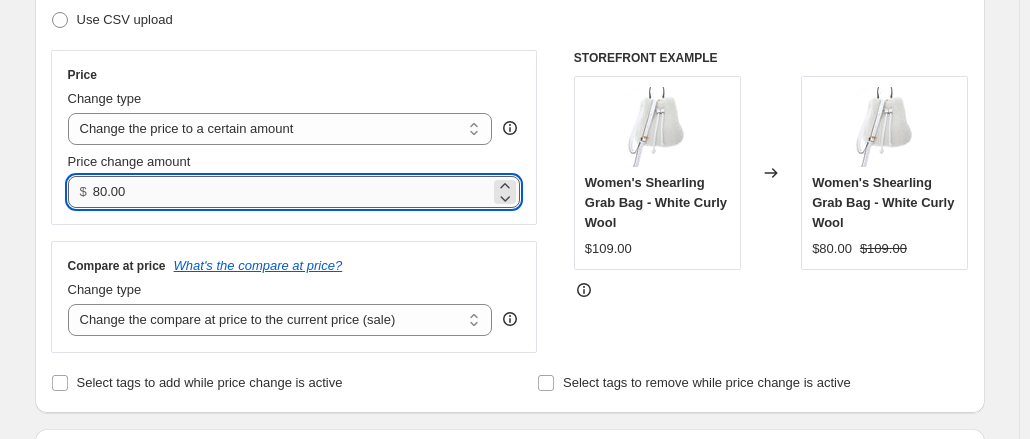 click on "80.00" at bounding box center [291, 192] 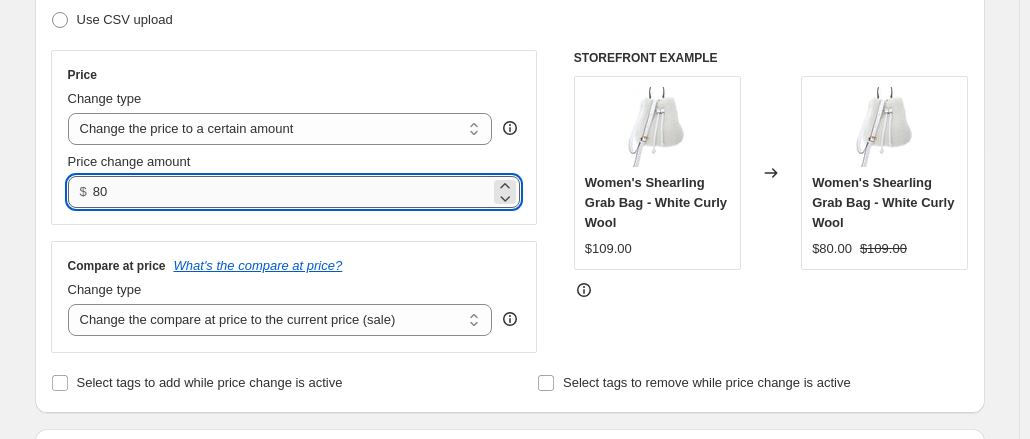 type on "8" 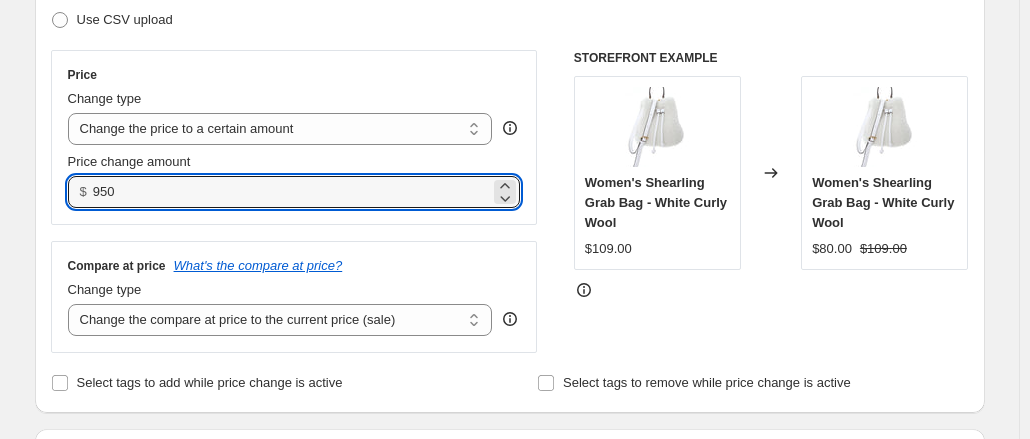 type on "950.00" 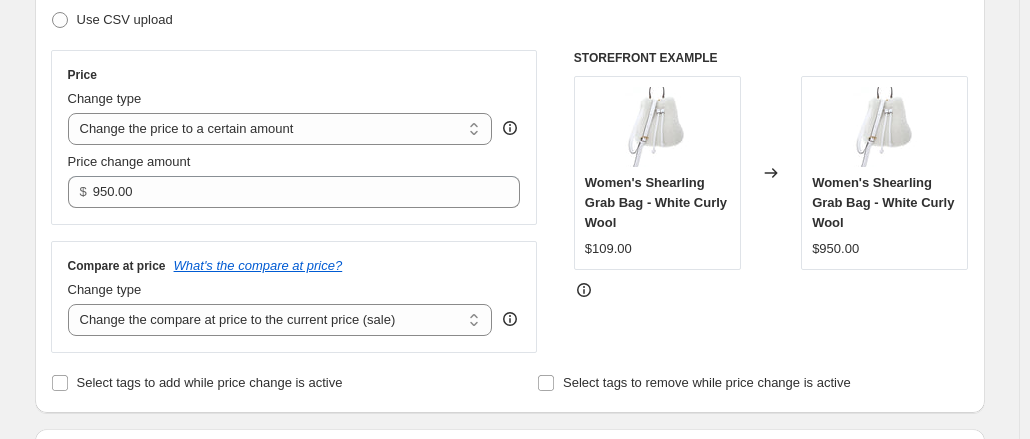 click on "Price Change type Change the price to a certain amount Change the price by a certain amount Change the price by a certain percentage Change the price to the current compare at price (price before sale) Change the price by a certain amount relative to the compare at price Change the price by a certain percentage relative to the compare at price Don't change the price Change the price by a certain percentage relative to the cost per item Change price to certain cost margin Change the price to a certain amount Price change amount $ [PRICE]" at bounding box center [294, 137] 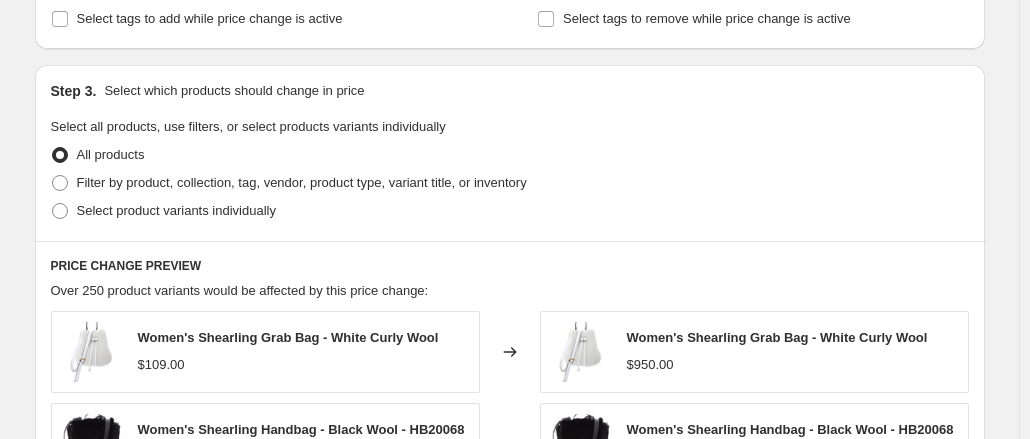 scroll, scrollTop: 768, scrollLeft: 0, axis: vertical 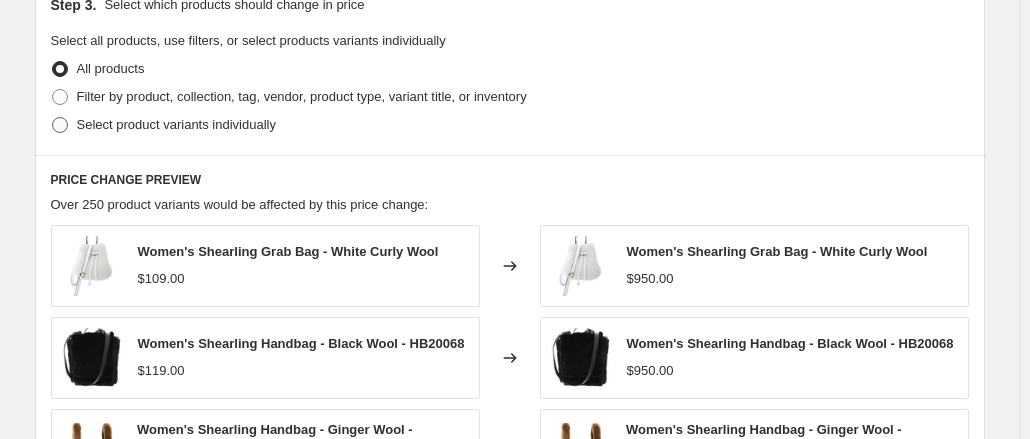 click on "Select product variants individually" at bounding box center [176, 124] 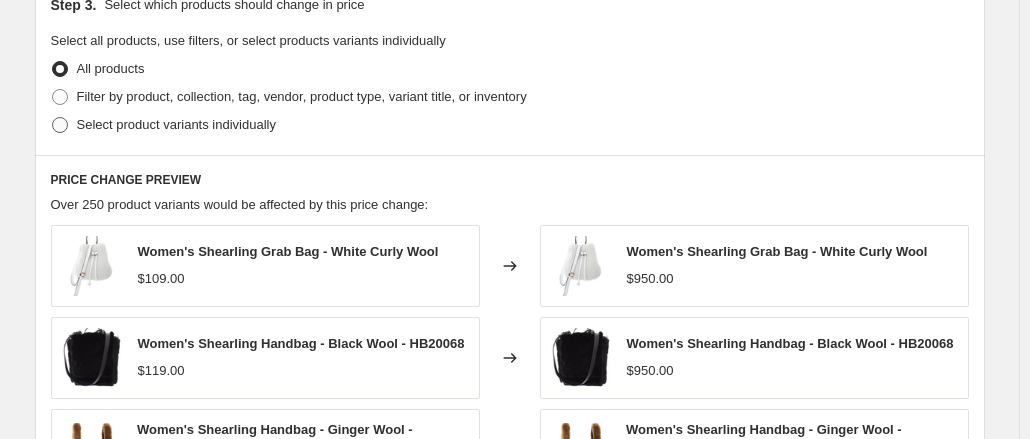 radio on "true" 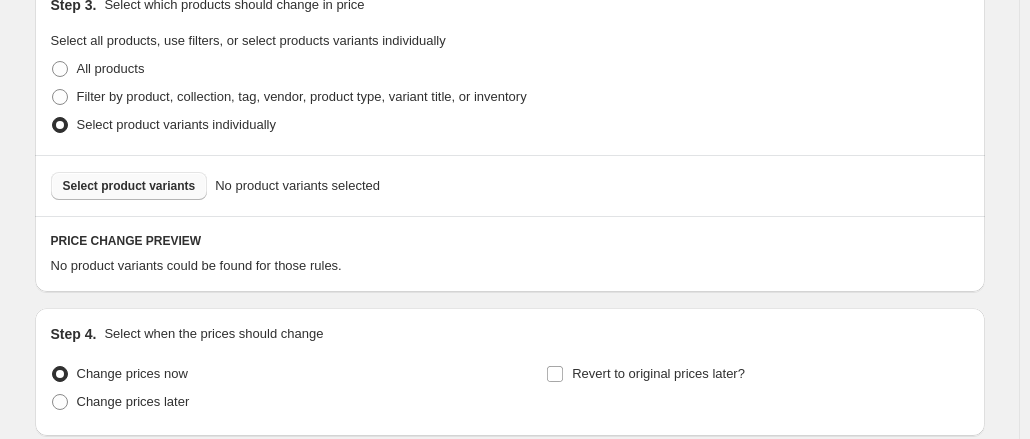 click on "Select product variants" at bounding box center (129, 186) 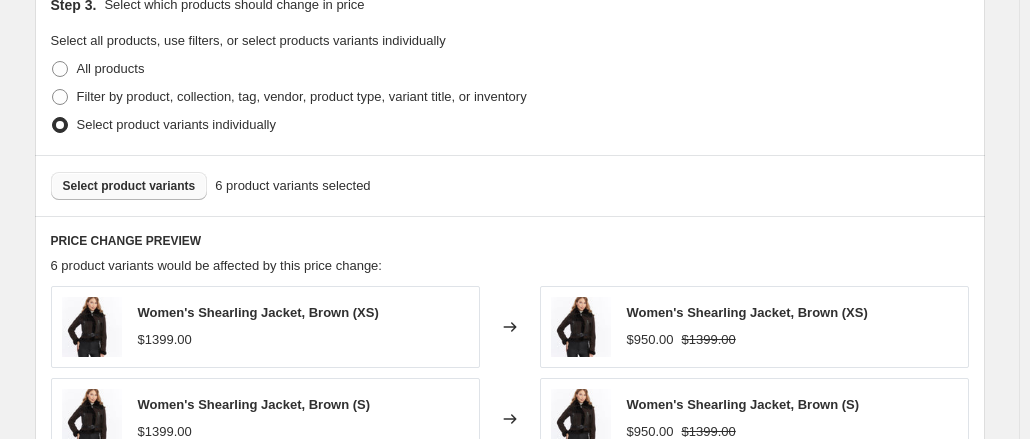 click on "Select product variants 6   product variants selected" at bounding box center [510, 185] 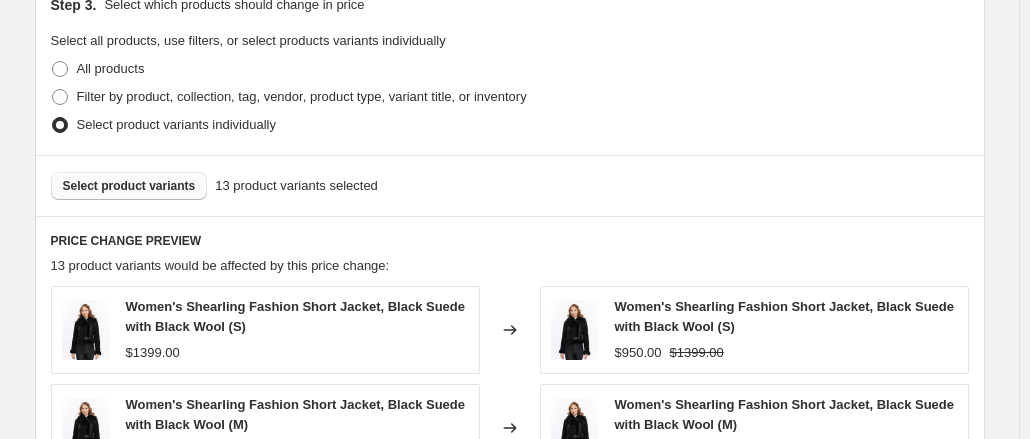 click on "Select product variants" at bounding box center (129, 186) 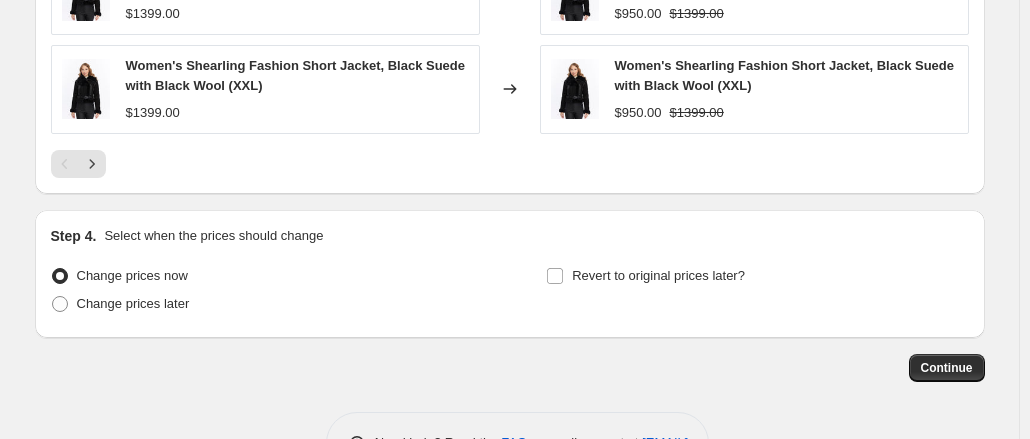 scroll, scrollTop: 1404, scrollLeft: 0, axis: vertical 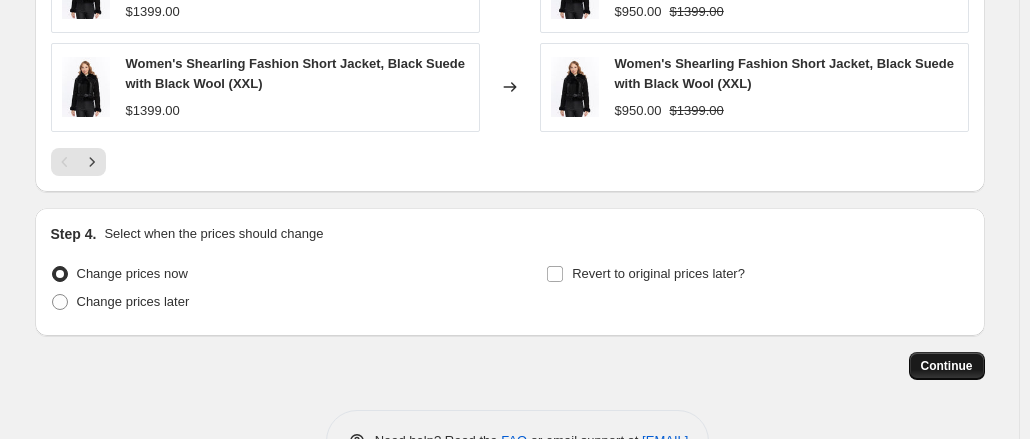 click on "Continue" at bounding box center [947, 366] 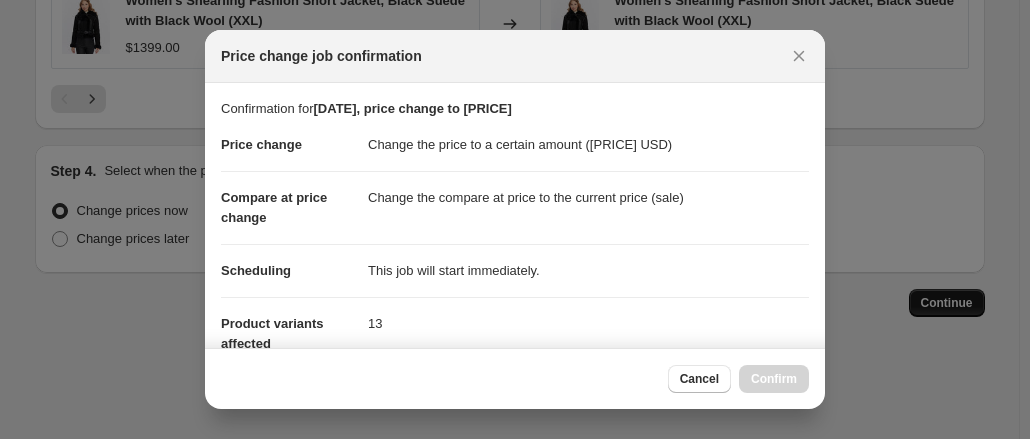 scroll, scrollTop: 0, scrollLeft: 0, axis: both 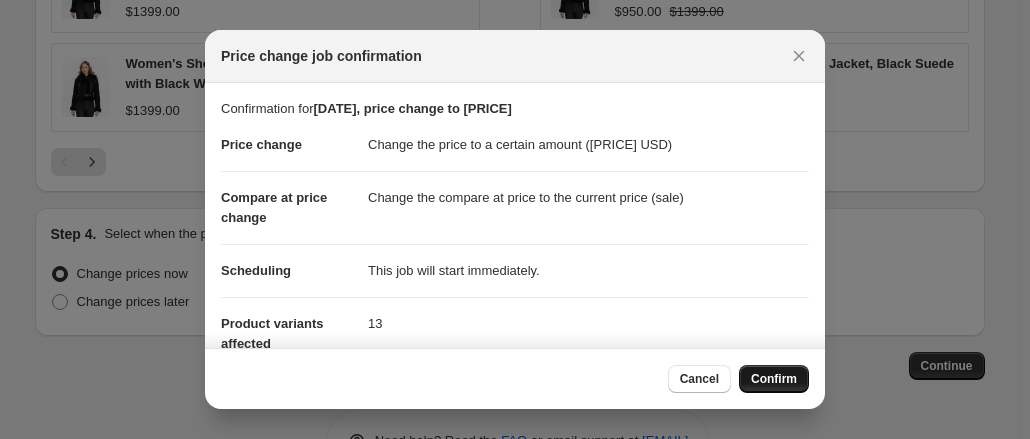 click on "Confirm" at bounding box center (774, 379) 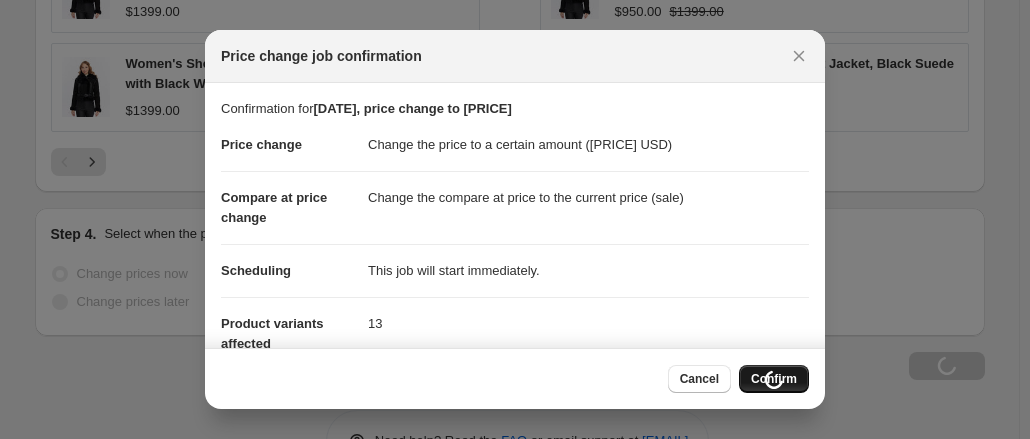 scroll, scrollTop: 1472, scrollLeft: 0, axis: vertical 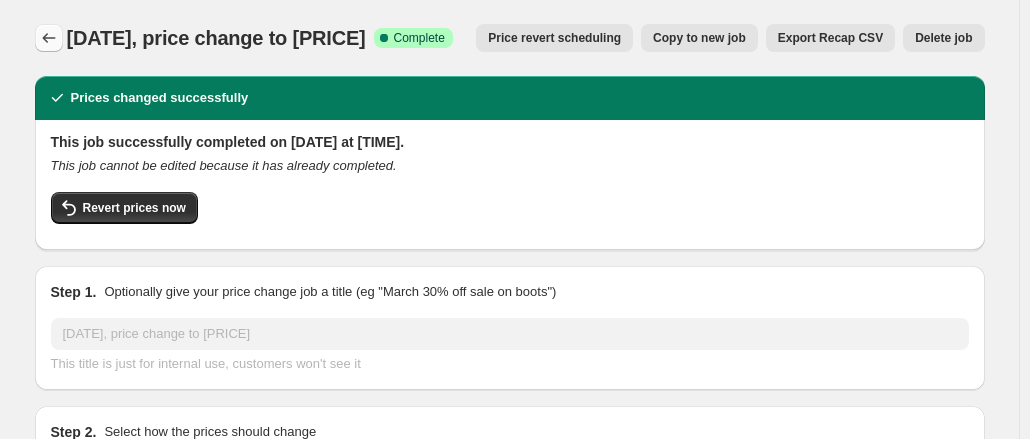 click 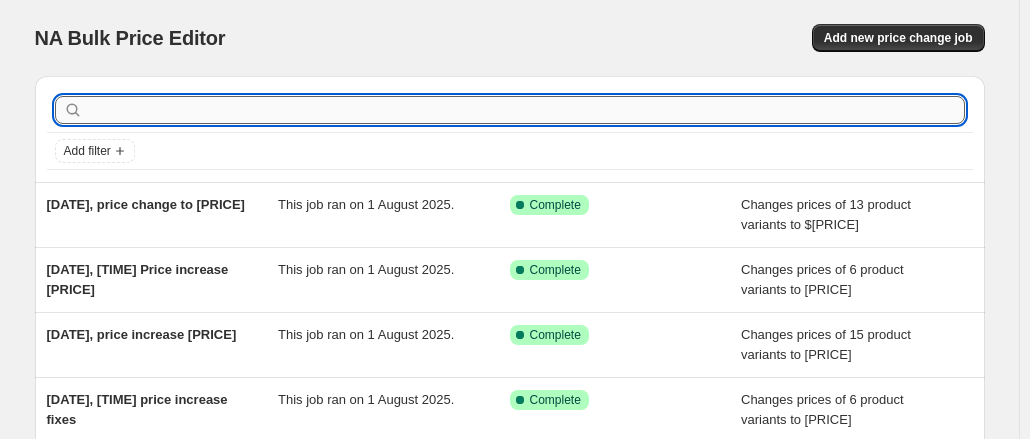 click at bounding box center (526, 110) 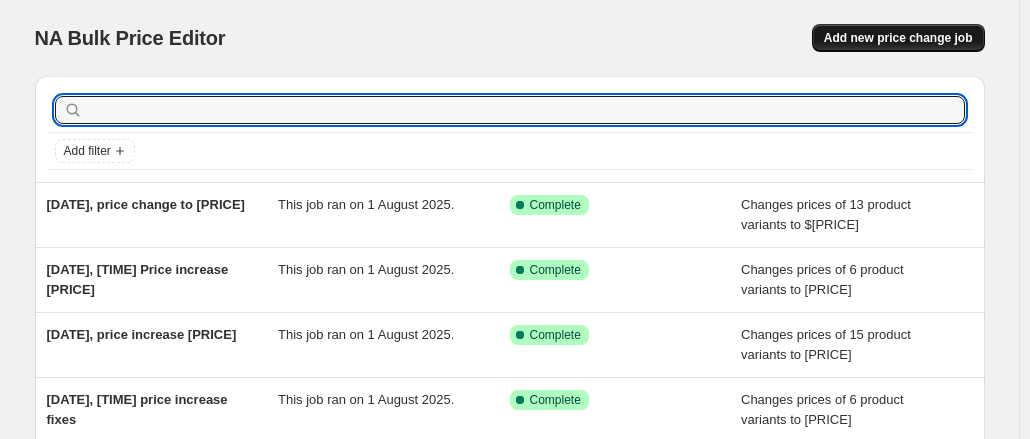 click on "Add new price change job" at bounding box center (898, 38) 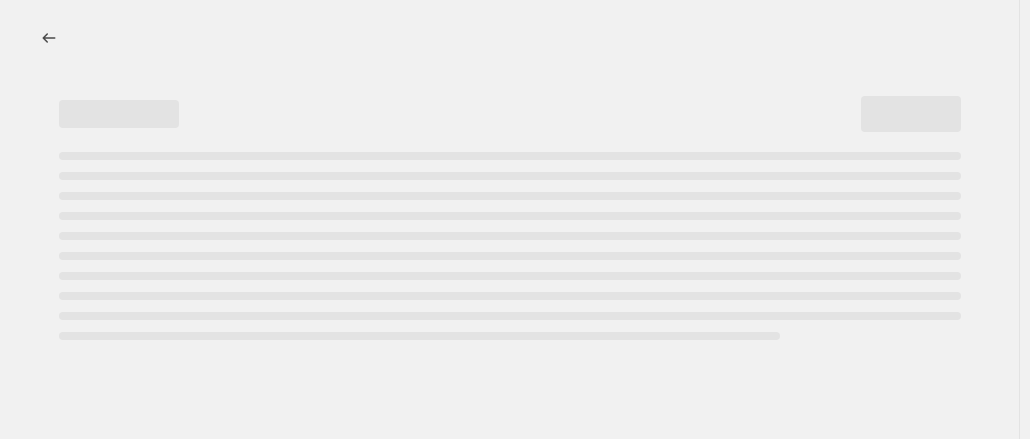 select on "percentage" 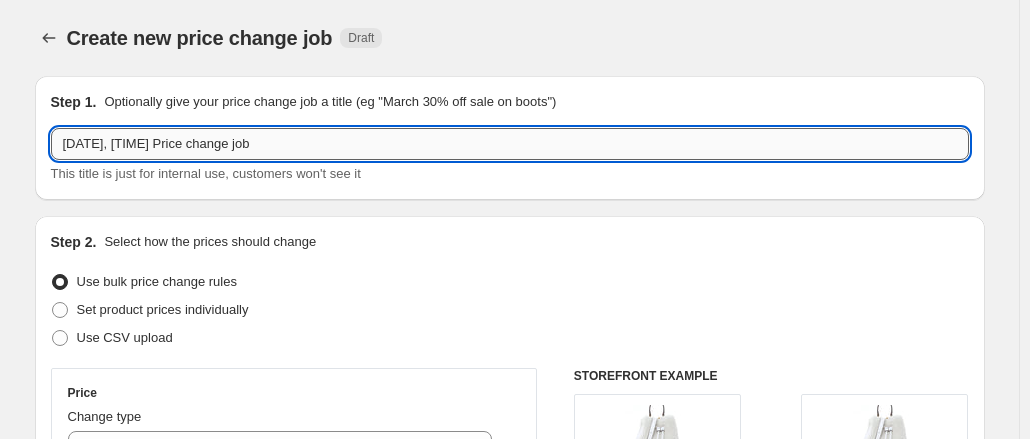 drag, startPoint x: 192, startPoint y: 142, endPoint x: 495, endPoint y: 138, distance: 303.0264 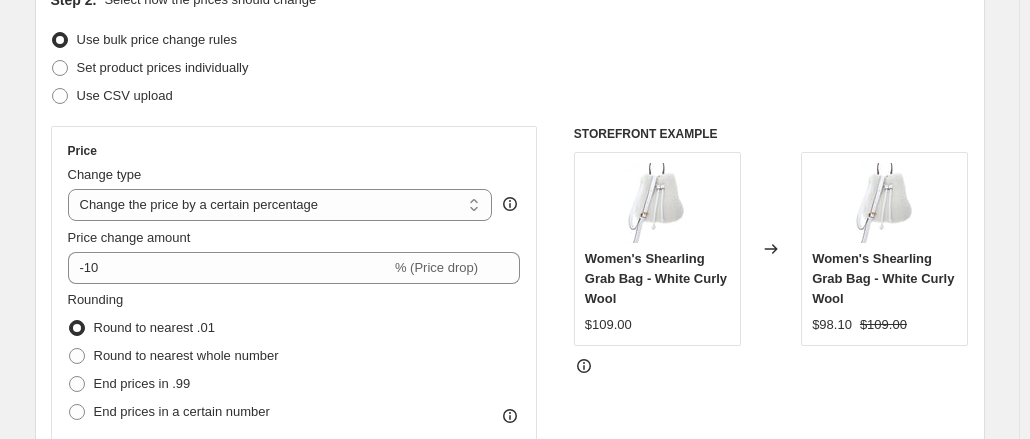 scroll, scrollTop: 256, scrollLeft: 0, axis: vertical 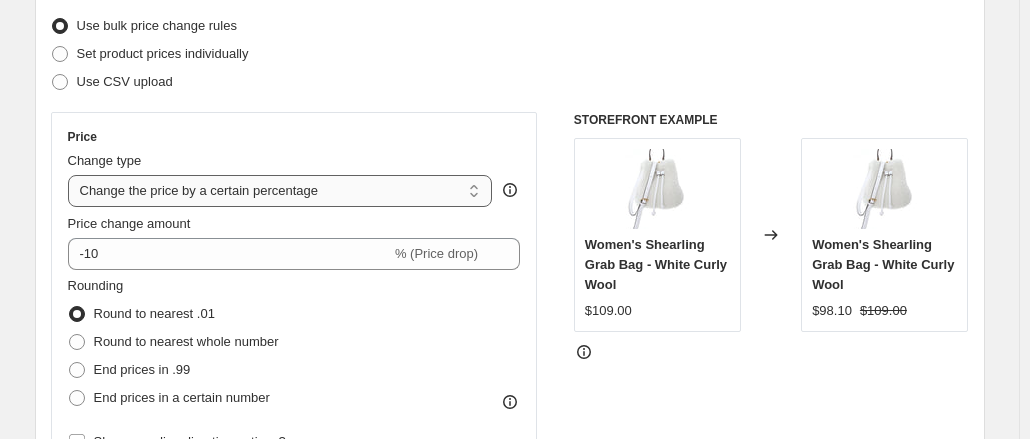 type on "[DATE], [TIME] Price change [PRICE]" 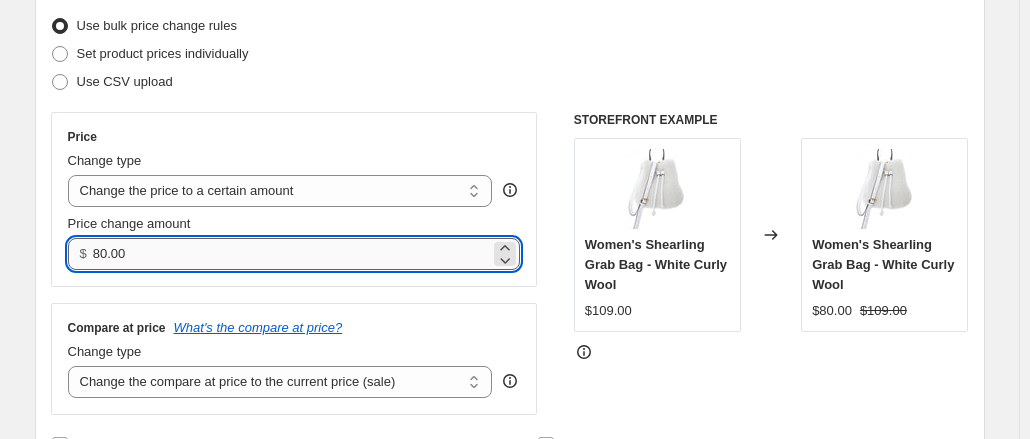 click on "80.00" at bounding box center (291, 254) 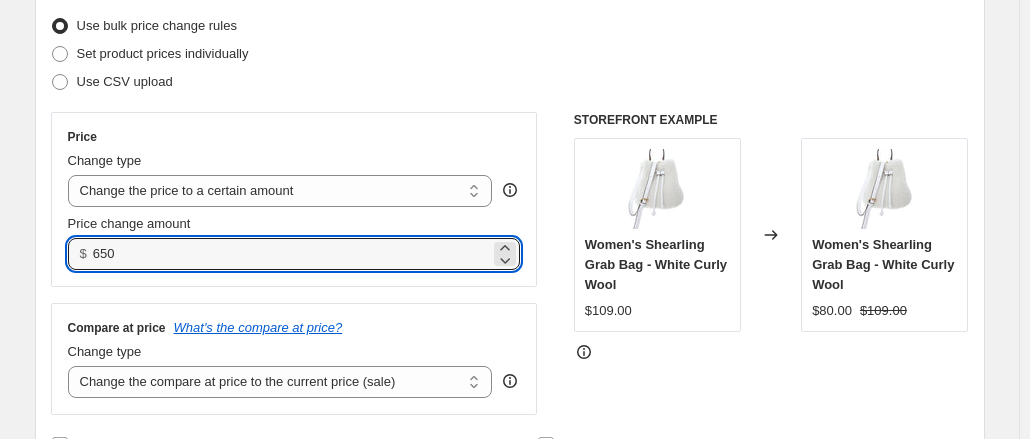 type on "650.00" 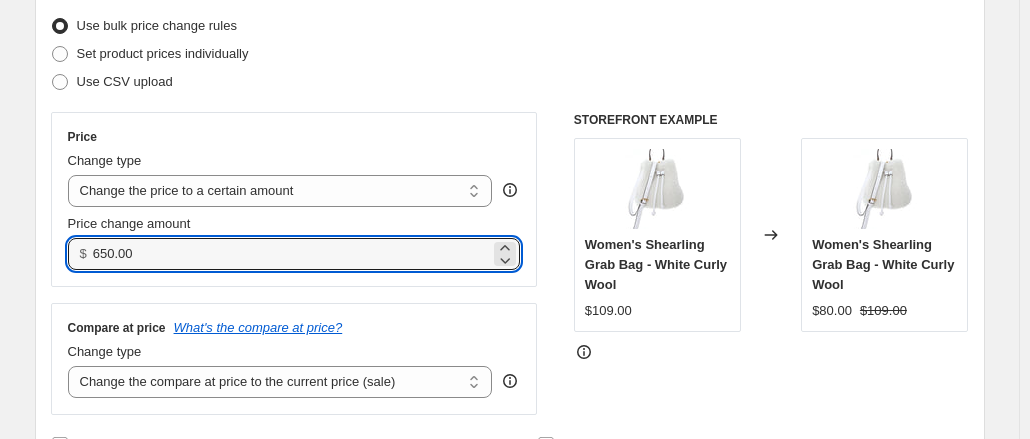 click on "Step 2. Select how the prices should change Use bulk price change rules Set product prices individually Use CSV upload Price Change type Change the price to a certain amount Change the price by a certain amount Change the price by a certain percentage Change the price to the current compare at price (price before sale) Change the price by a certain amount relative to the compare at price Change the price by a certain percentage relative to the compare at price Don't change the price Change the price by a certain percentage relative to the cost per item Change price to certain cost margin Change the price to a certain amount Price change amount $ [PRICE] Compare at price What's the compare at price? Change type Change the compare at price to the current price (sale) Change the compare at price to a certain amount Change the compare at price by a certain amount Change the compare at price by a certain percentage Change the compare at price by a certain amount relative to the actual price STOREFRONT EXAMPLE" at bounding box center [510, 217] 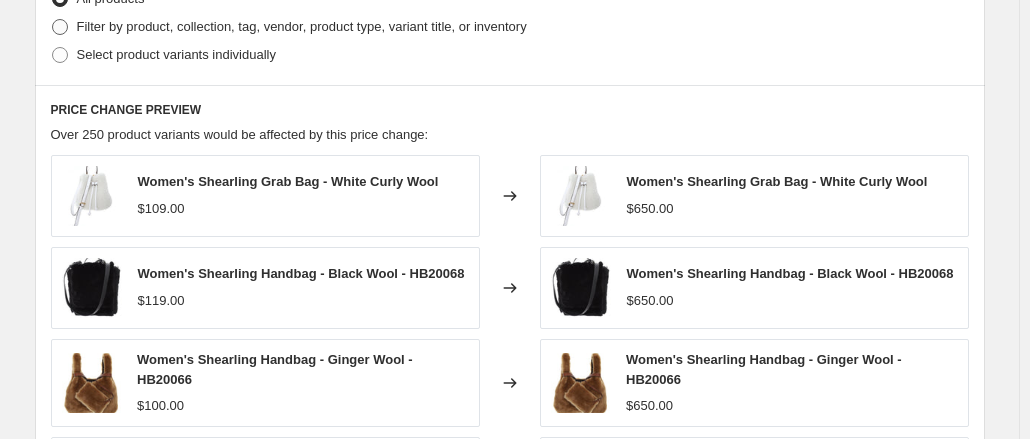 scroll, scrollTop: 839, scrollLeft: 0, axis: vertical 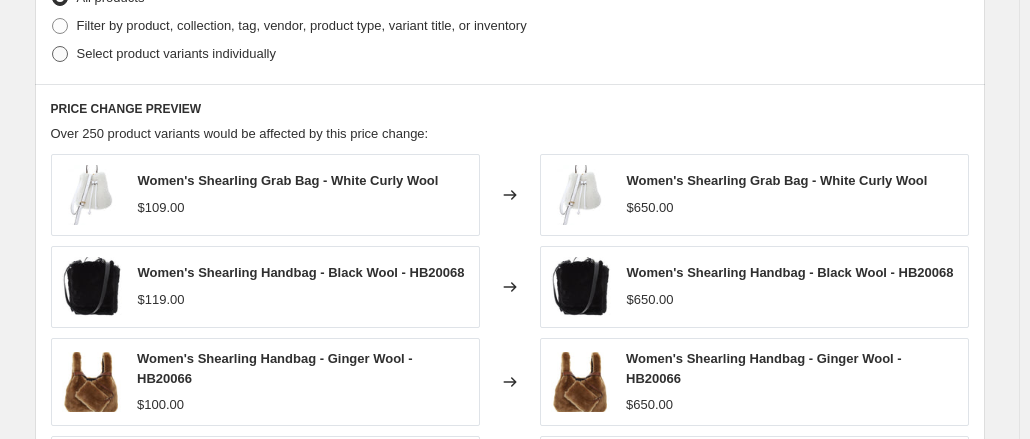 click on "Select product variants individually" at bounding box center (176, 53) 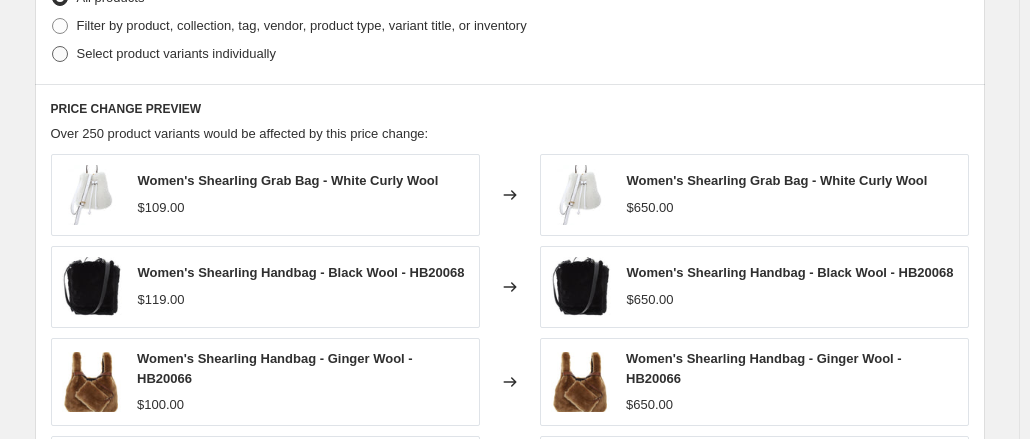 radio on "true" 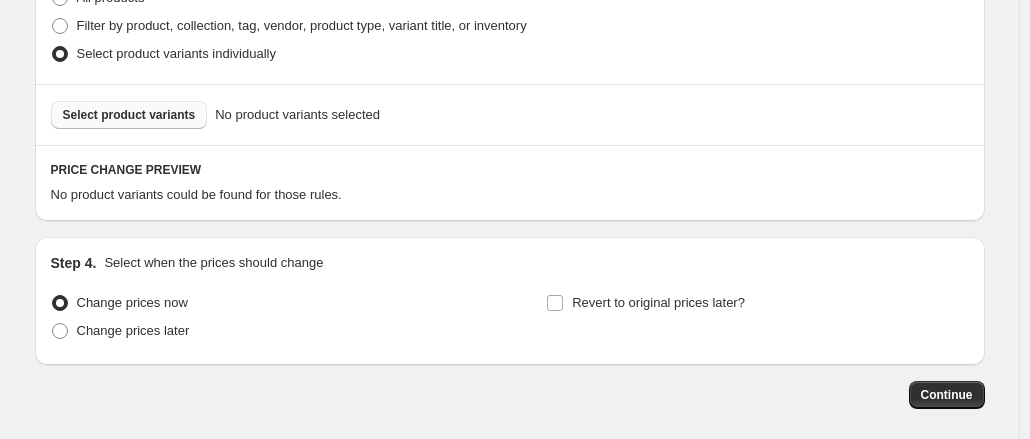 click on "Select product variants" at bounding box center [129, 115] 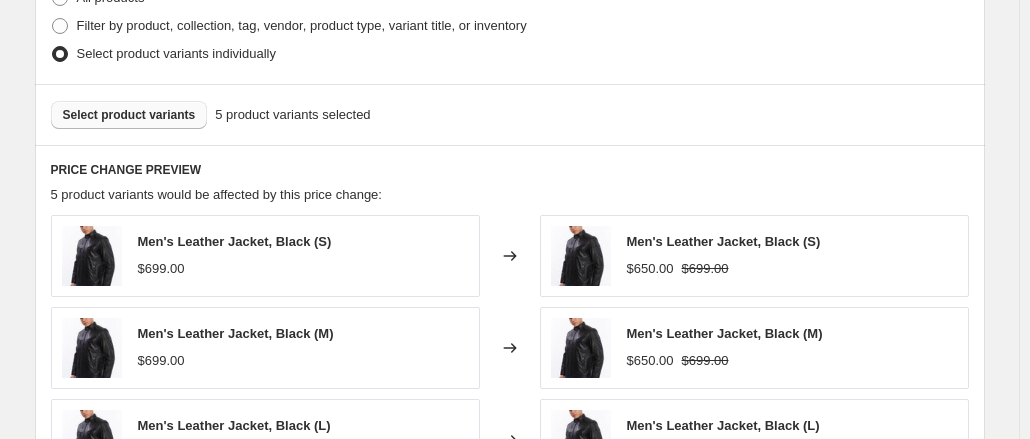 click on "Select product variants" at bounding box center [129, 115] 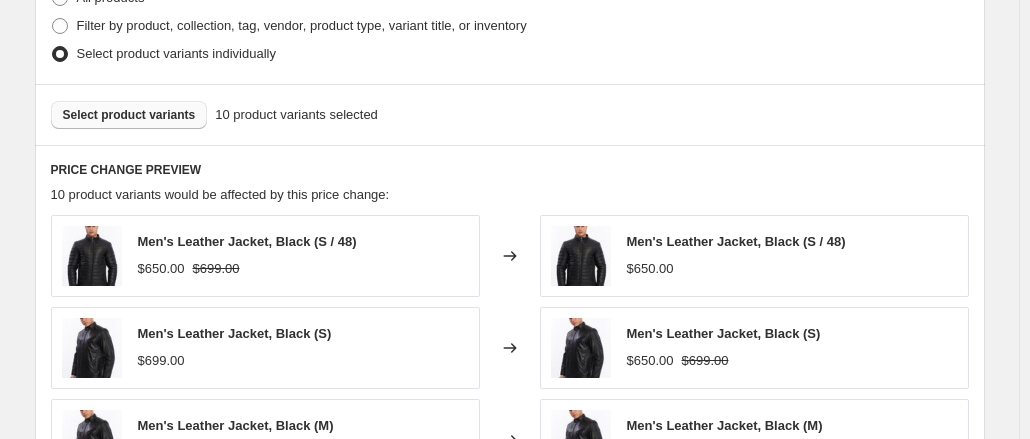 click on "Select product variants 10   product variants selected" at bounding box center (510, 114) 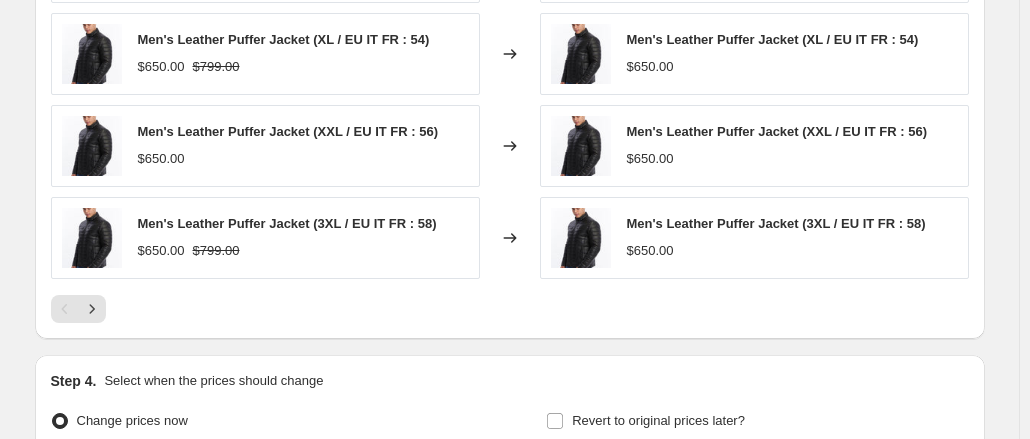 scroll, scrollTop: 1228, scrollLeft: 0, axis: vertical 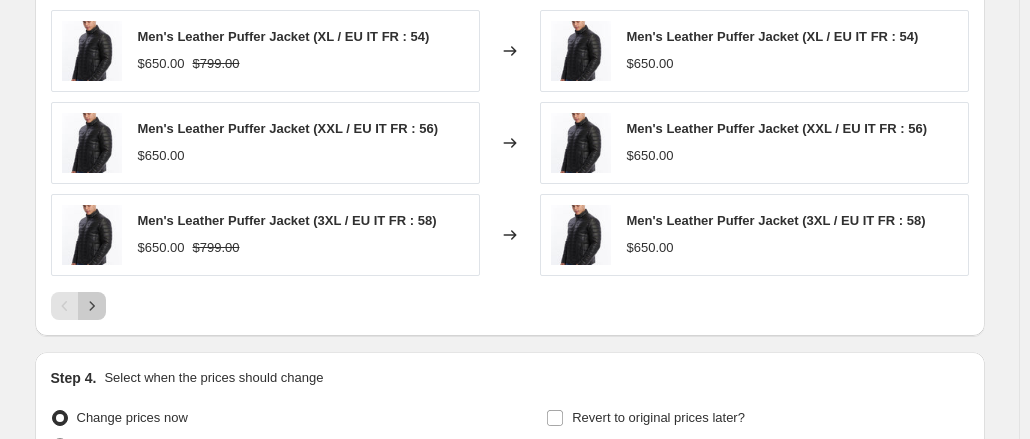 click at bounding box center (92, 306) 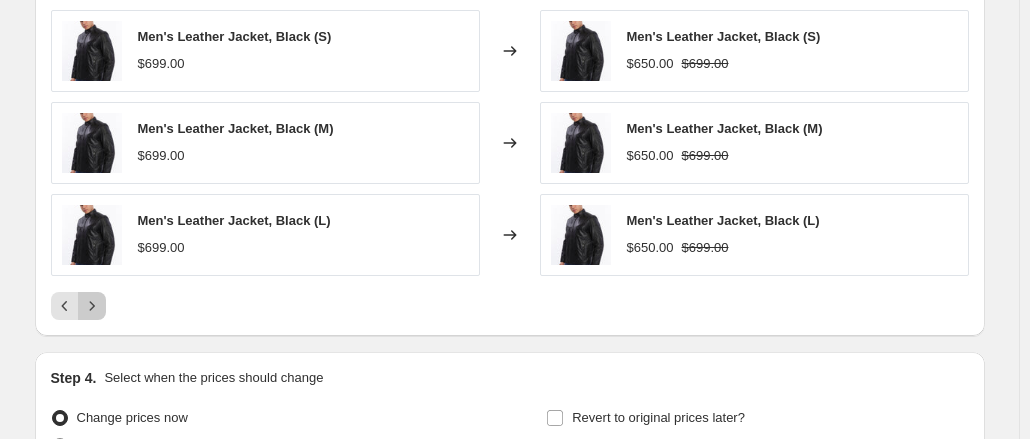 click at bounding box center [92, 306] 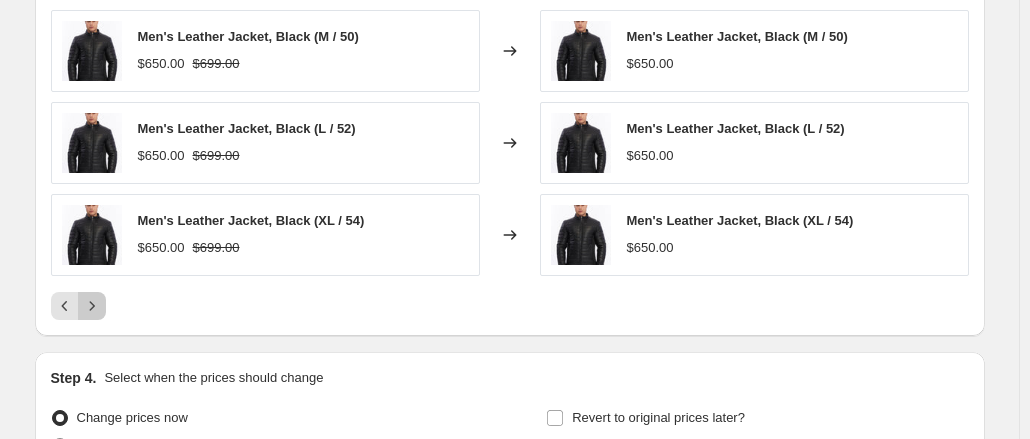 click at bounding box center [92, 306] 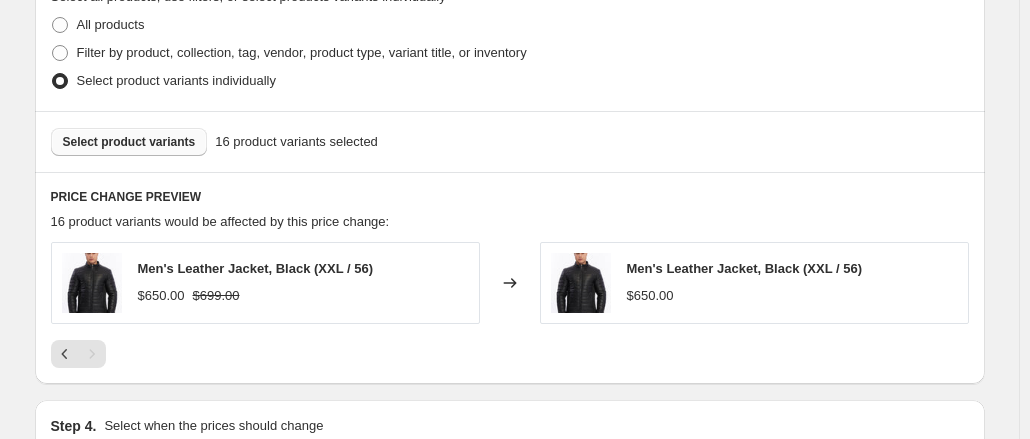 scroll, scrollTop: 1064, scrollLeft: 0, axis: vertical 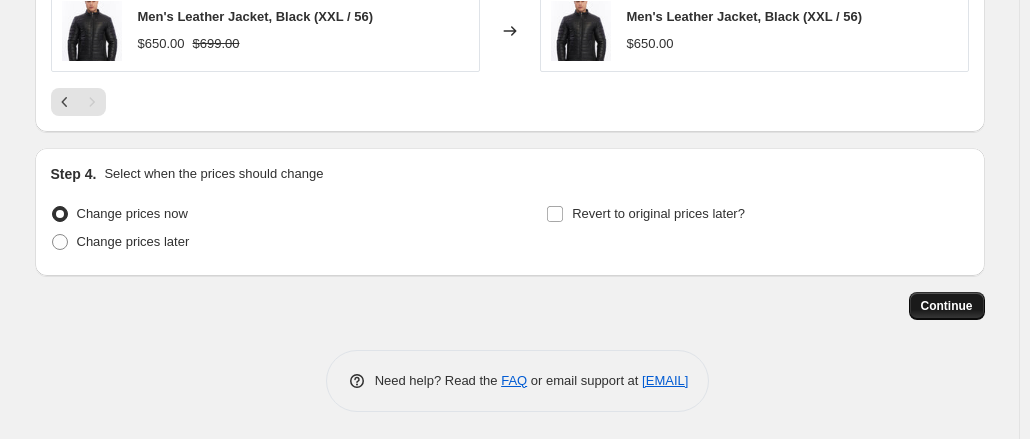 click on "Continue" at bounding box center [947, 306] 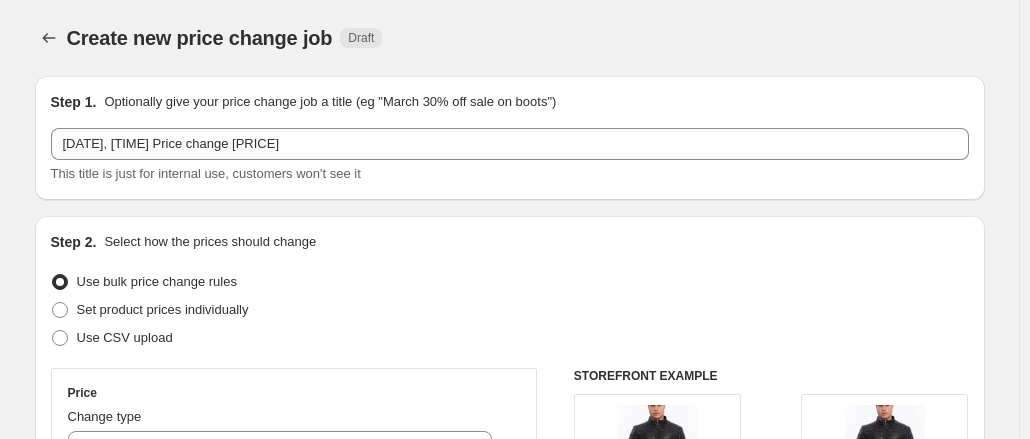 scroll, scrollTop: 1064, scrollLeft: 0, axis: vertical 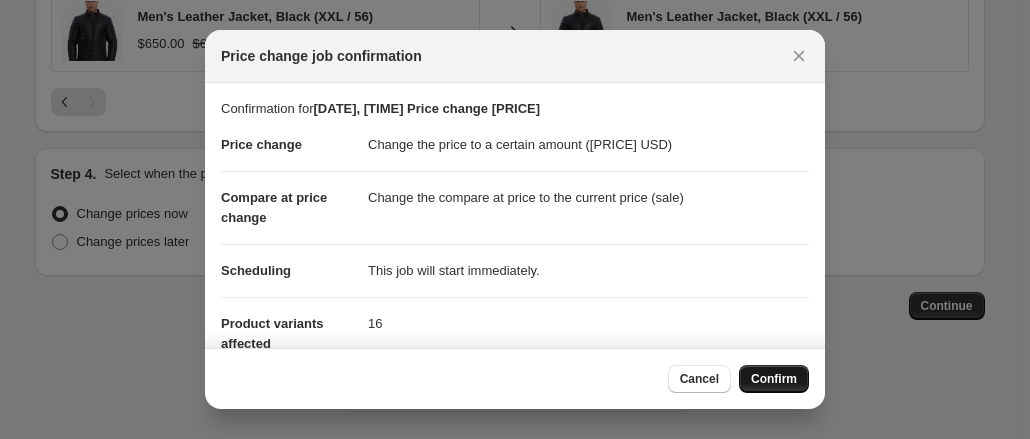 click on "Confirm" at bounding box center (774, 379) 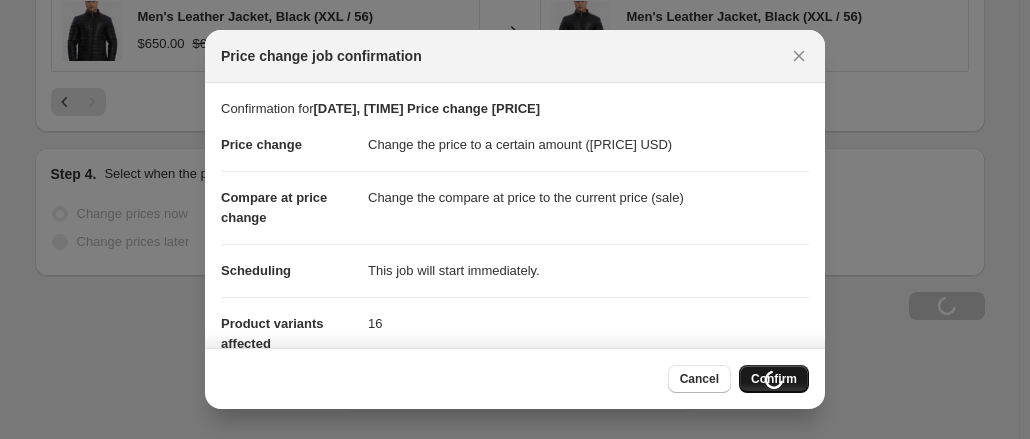 scroll, scrollTop: 1132, scrollLeft: 0, axis: vertical 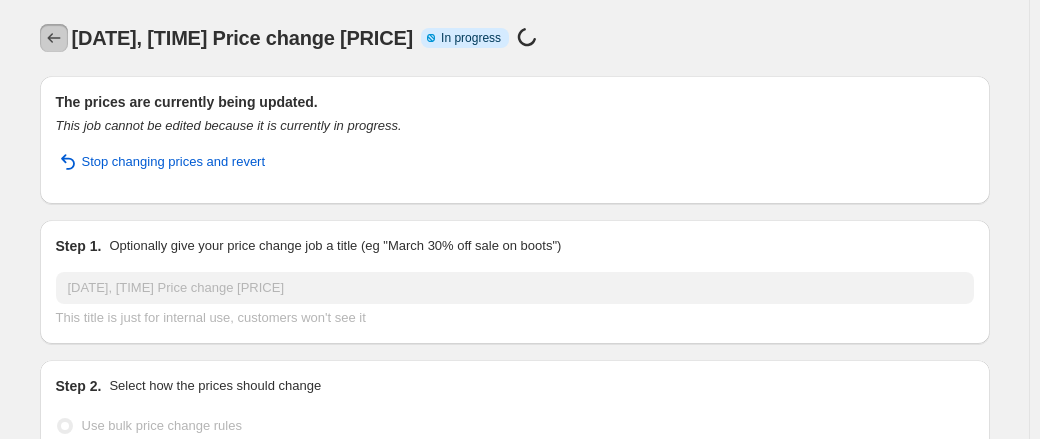 click 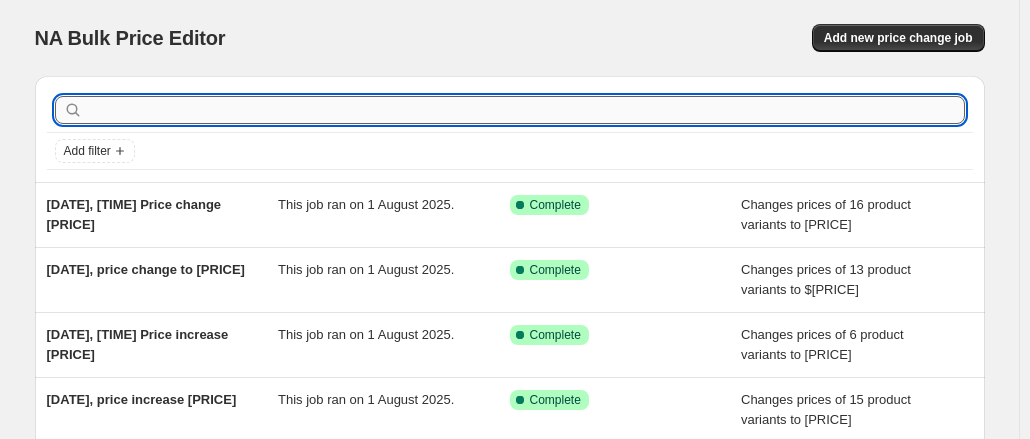 click at bounding box center [526, 110] 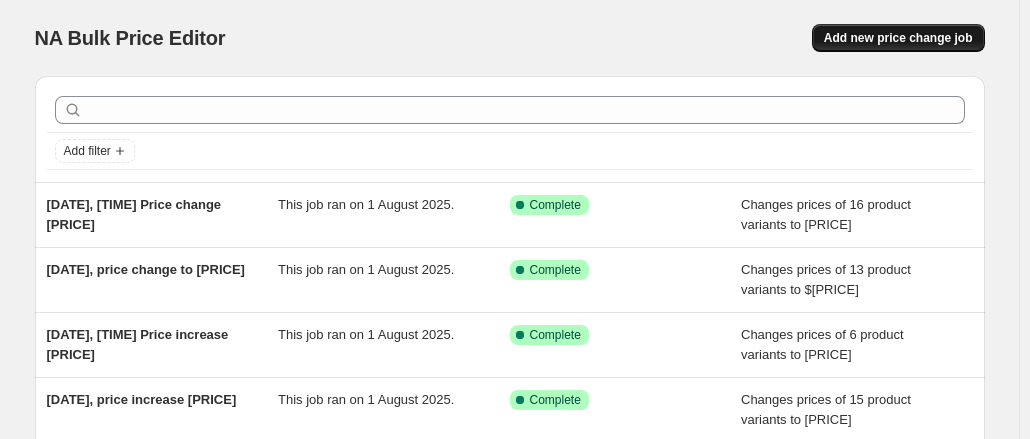 click on "Add new price change job" at bounding box center [898, 38] 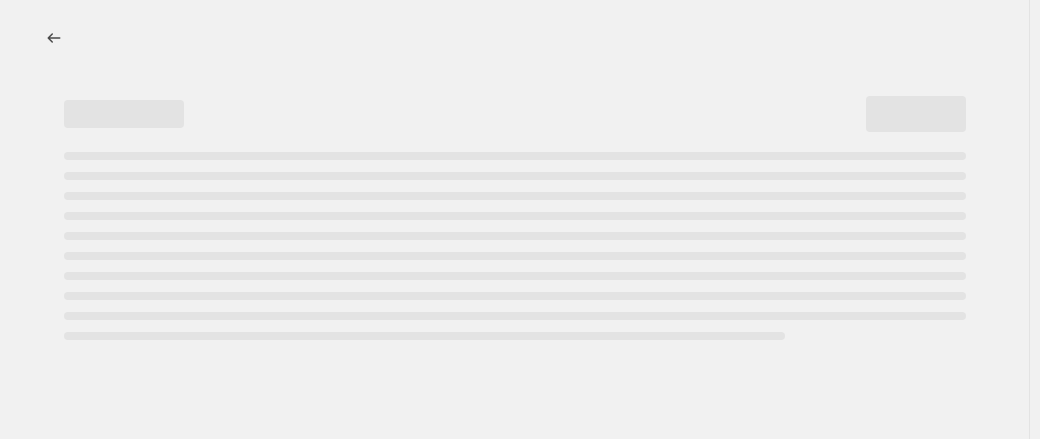 select on "percentage" 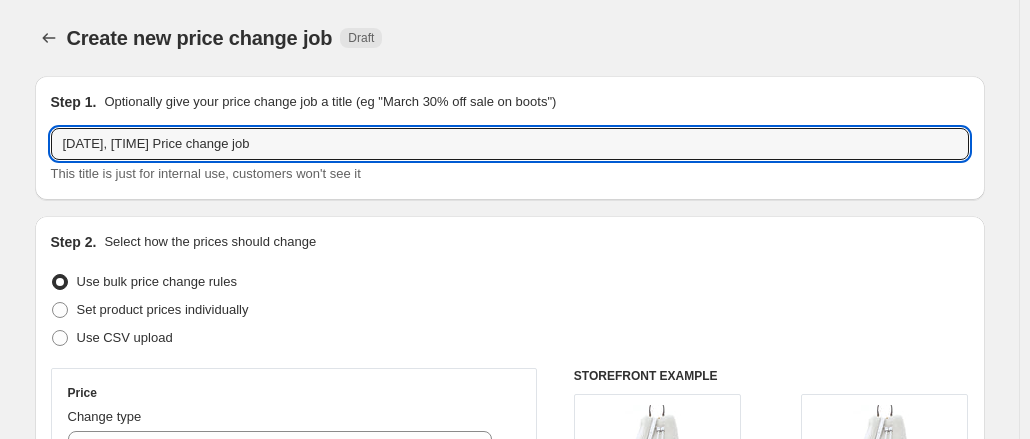 drag, startPoint x: 427, startPoint y: 85, endPoint x: 712, endPoint y: 36, distance: 289.1816 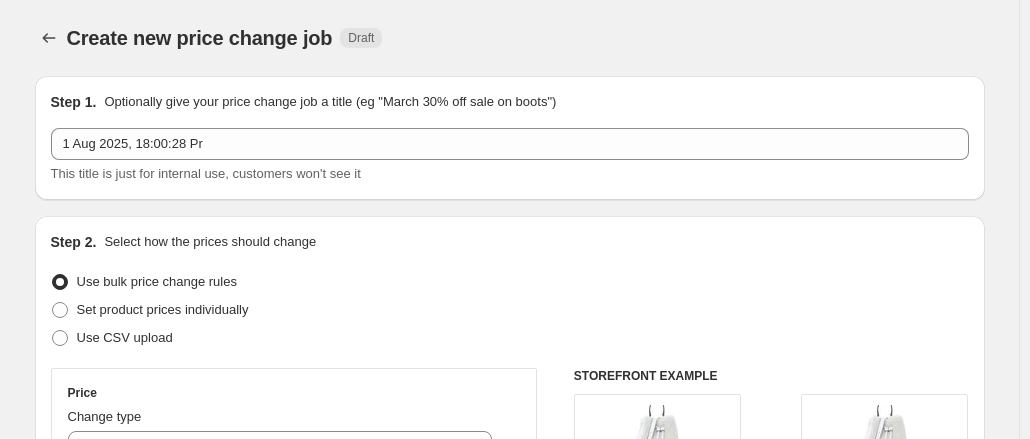 click on "Create new price change job Draft" at bounding box center (510, 38) 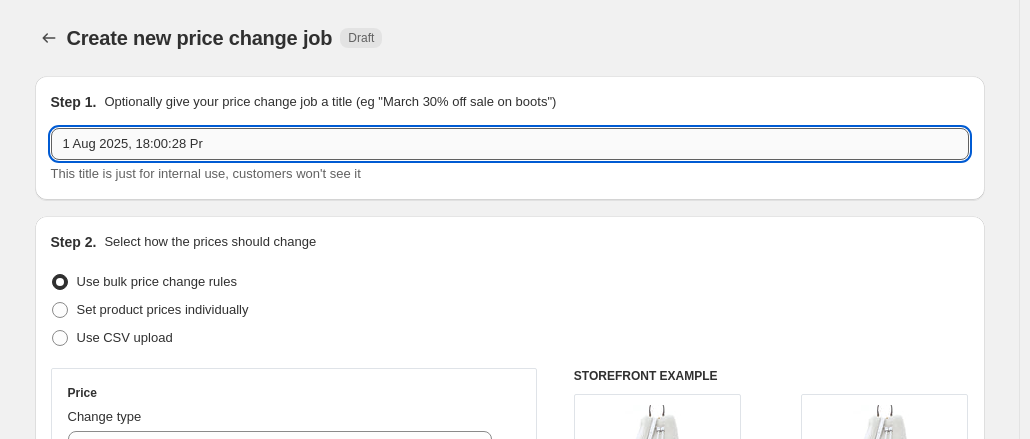 click on "1 Aug 2025, 18:00:28 Pr" at bounding box center (510, 144) 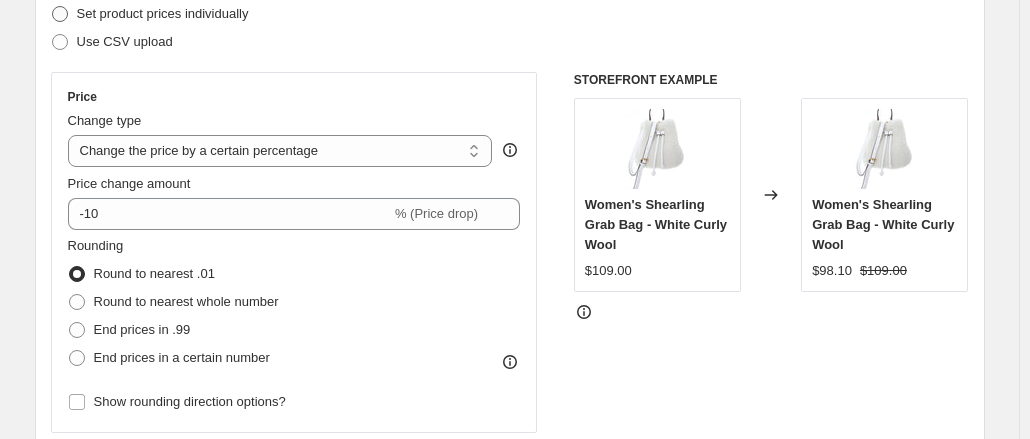 scroll, scrollTop: 310, scrollLeft: 0, axis: vertical 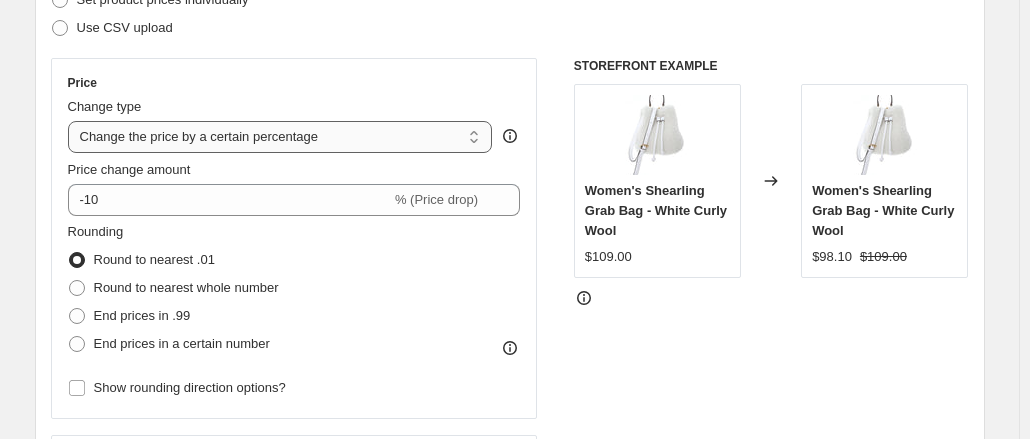 type on "[DATE], [TIME] Price change to [PRICE]" 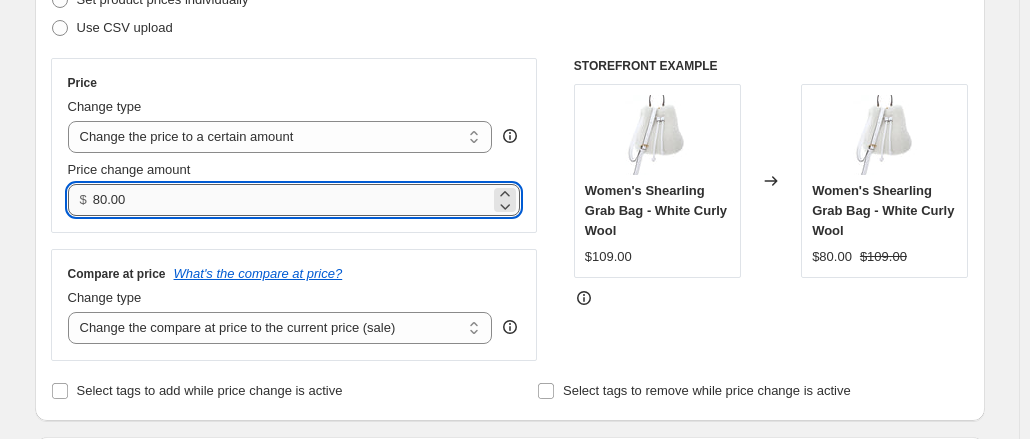 click on "80.00" at bounding box center [291, 200] 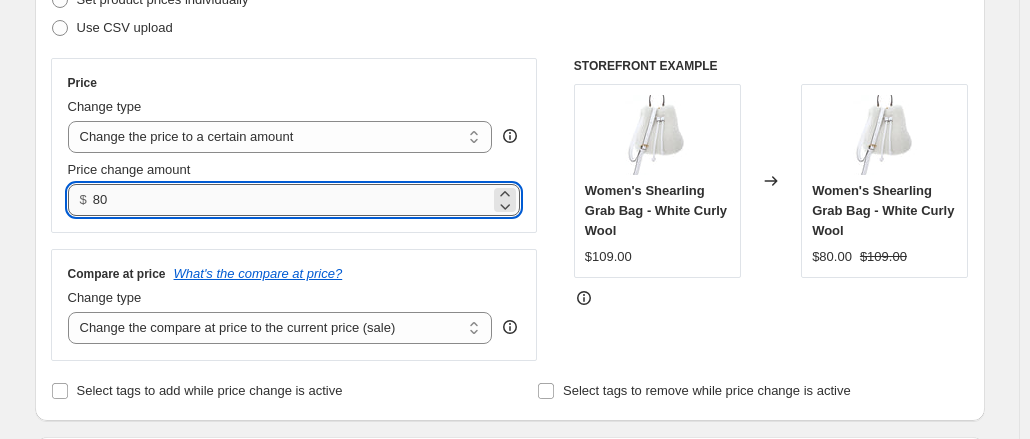 type on "8" 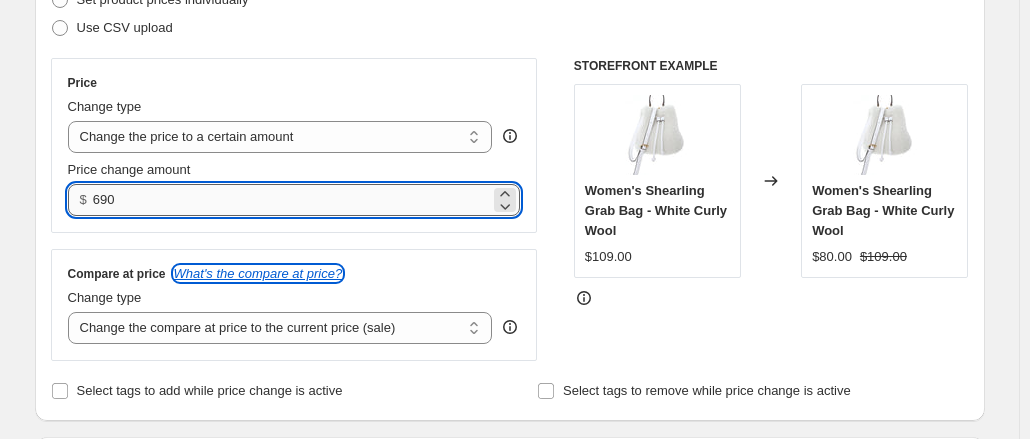 type on "690.00" 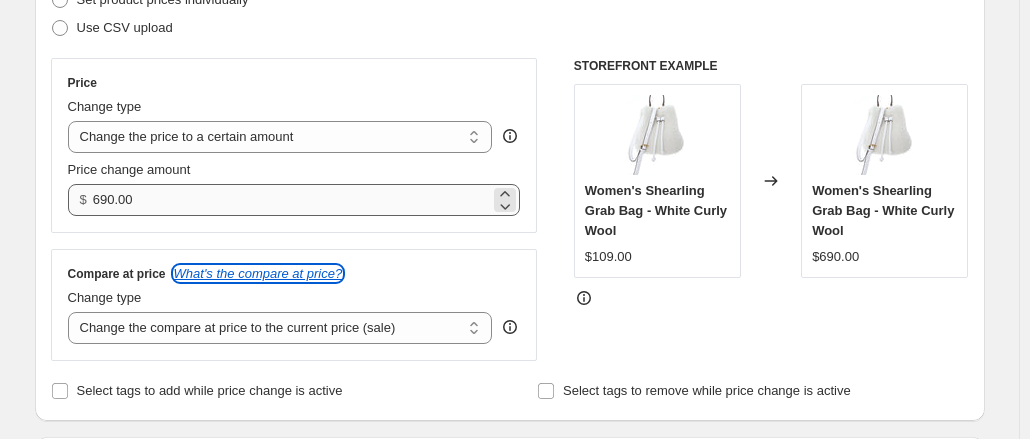 type 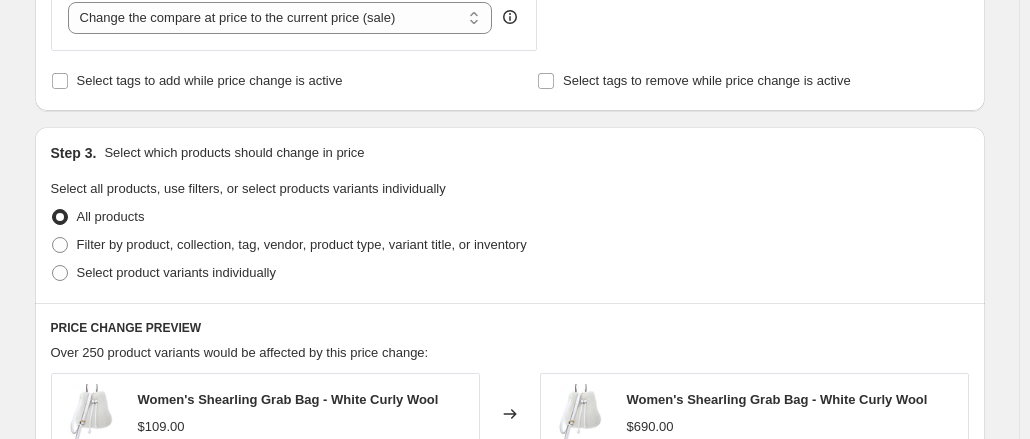 scroll, scrollTop: 675, scrollLeft: 0, axis: vertical 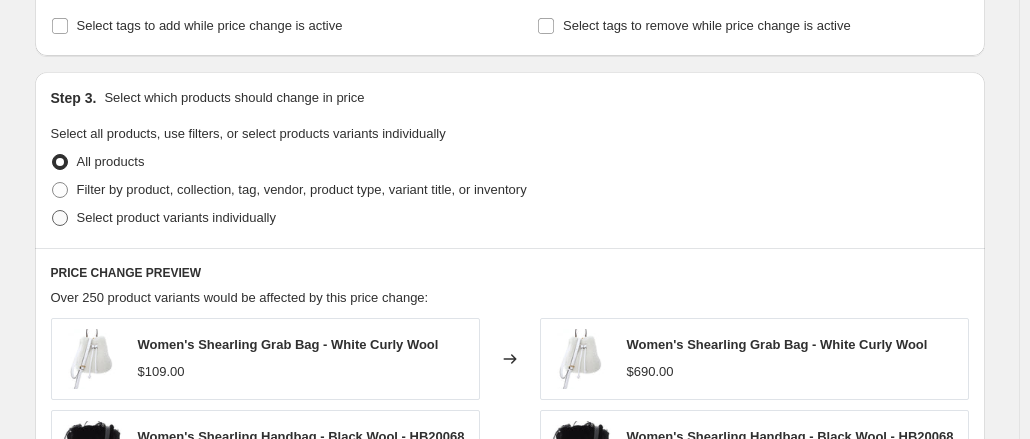 click on "Select product variants individually" at bounding box center [163, 218] 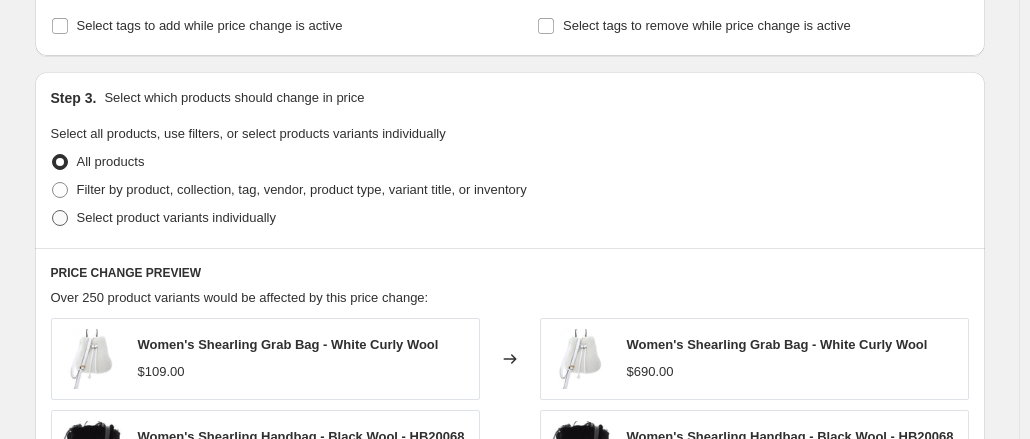 radio on "true" 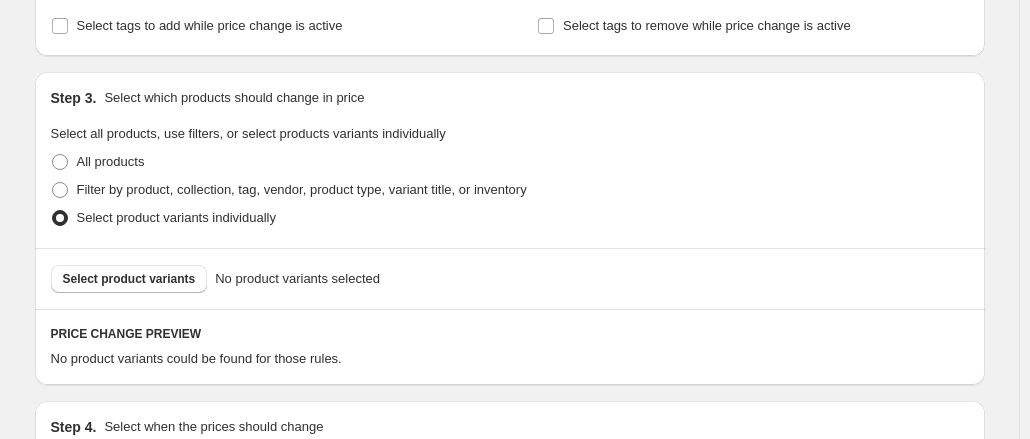click on "Select product variants No   product variants selected" at bounding box center (510, 278) 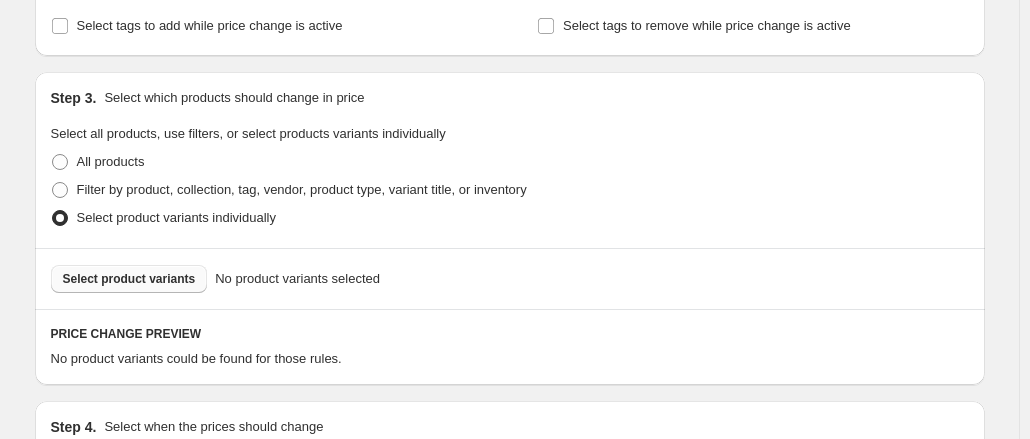 click on "Select product variants" at bounding box center (129, 279) 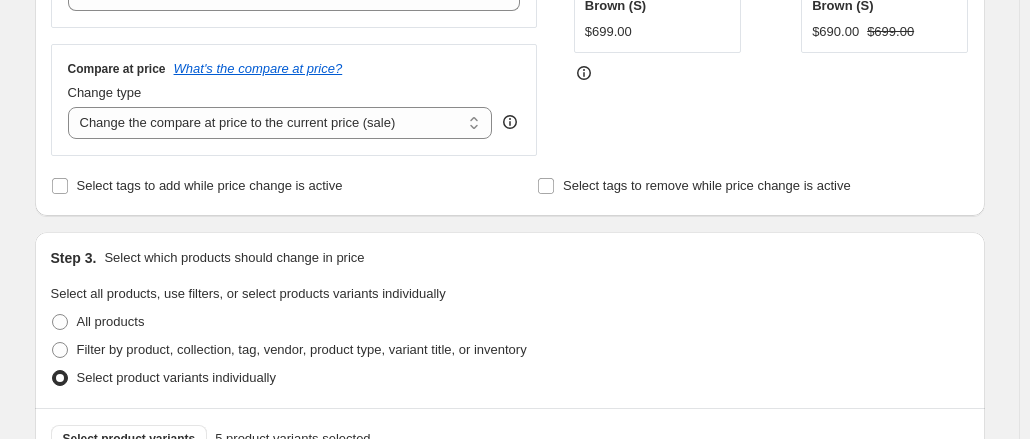 scroll, scrollTop: 516, scrollLeft: 0, axis: vertical 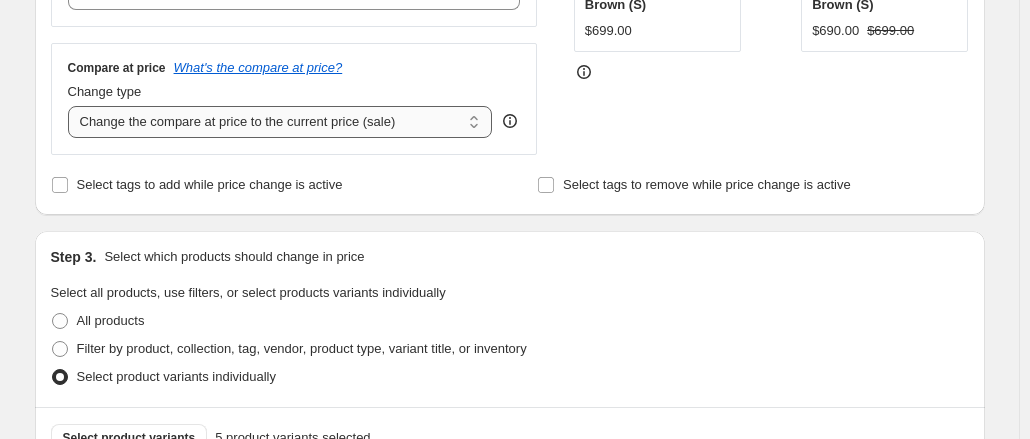 click on "Change the compare at price to the current price (sale) Change the compare at price to a certain amount Change the compare at price by a certain amount Change the compare at price by a certain percentage Change the compare at price by a certain amount relative to the actual price Change the compare at price by a certain percentage relative to the actual price Don't change the compare at price Remove the compare at price" at bounding box center [280, 122] 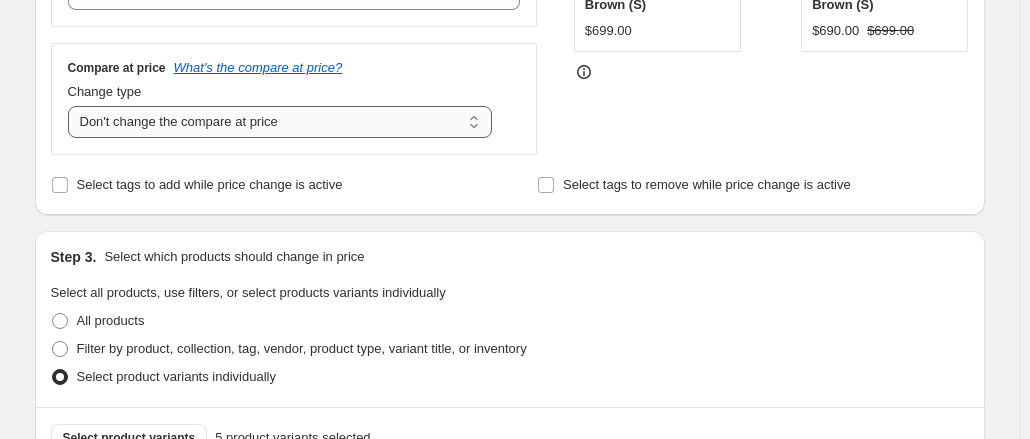 click on "Change the compare at price to the current price (sale) Change the compare at price to a certain amount Change the compare at price by a certain amount Change the compare at price by a certain percentage Change the compare at price by a certain amount relative to the actual price Change the compare at price by a certain percentage relative to the actual price Don't change the compare at price Remove the compare at price" at bounding box center [280, 122] 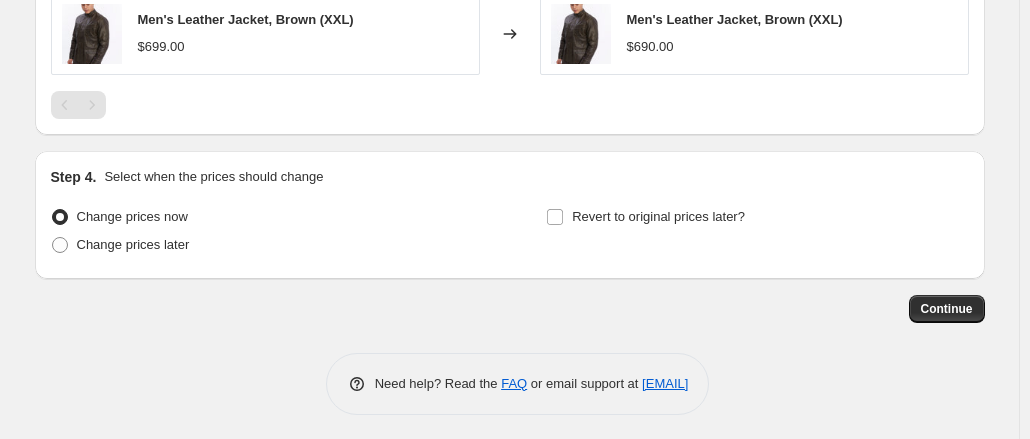 scroll, scrollTop: 1428, scrollLeft: 0, axis: vertical 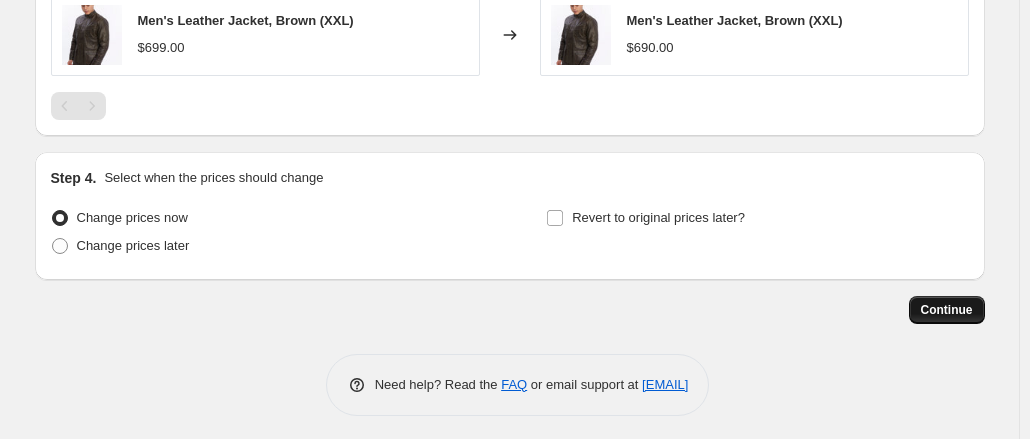 click on "Continue" at bounding box center (947, 310) 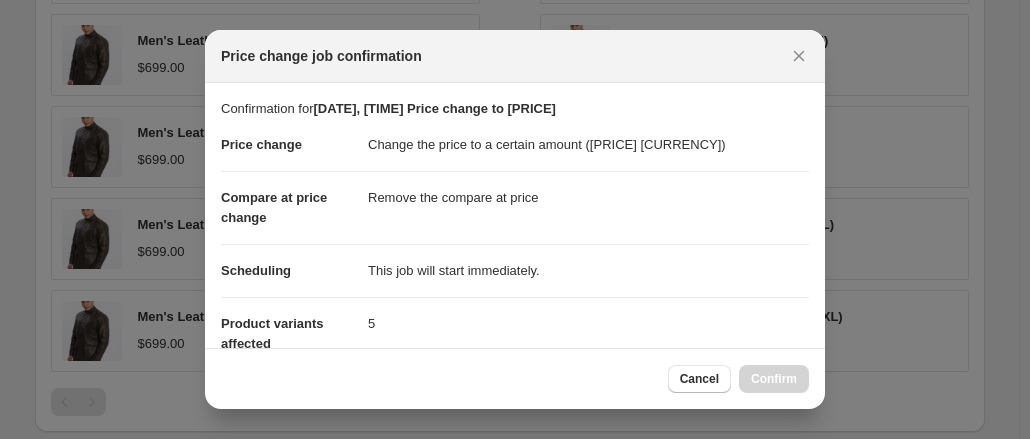 scroll, scrollTop: 0, scrollLeft: 0, axis: both 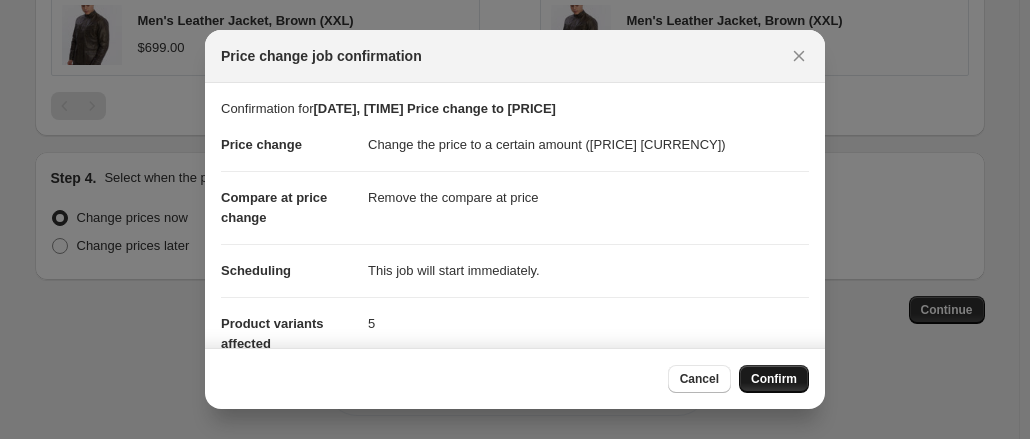 click on "Confirm" at bounding box center (774, 379) 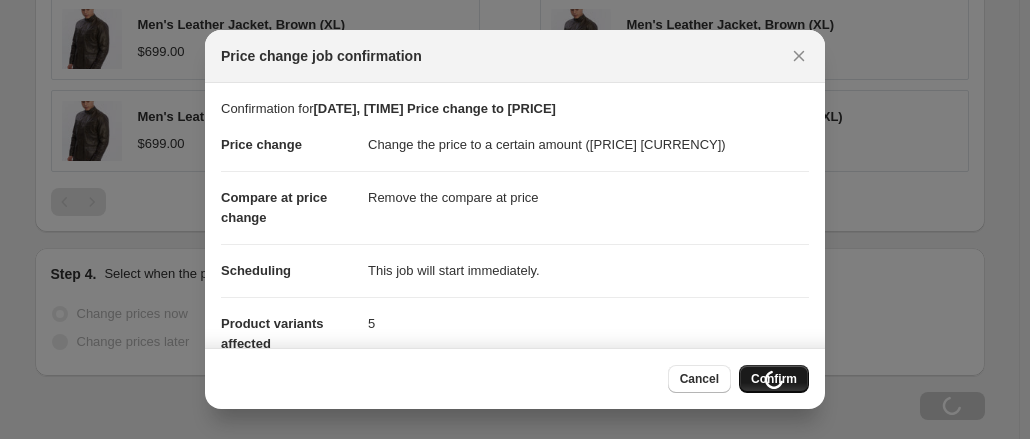 scroll, scrollTop: 1496, scrollLeft: 0, axis: vertical 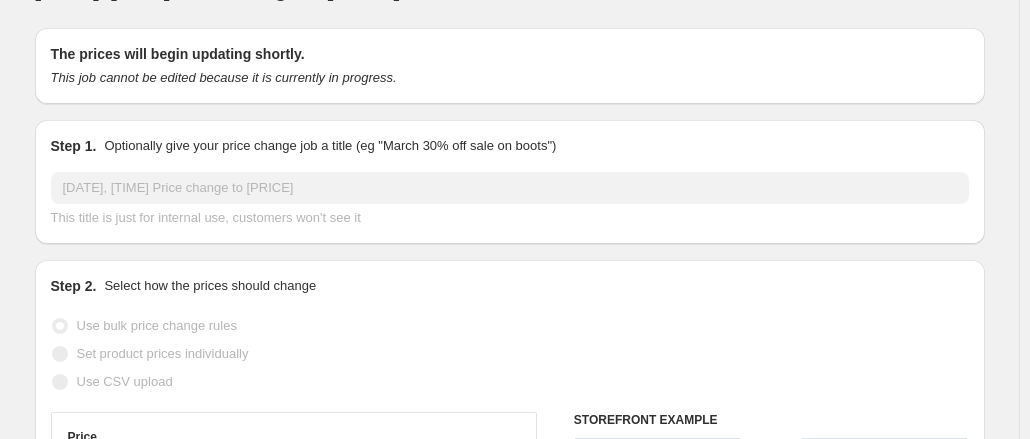 select on "remove" 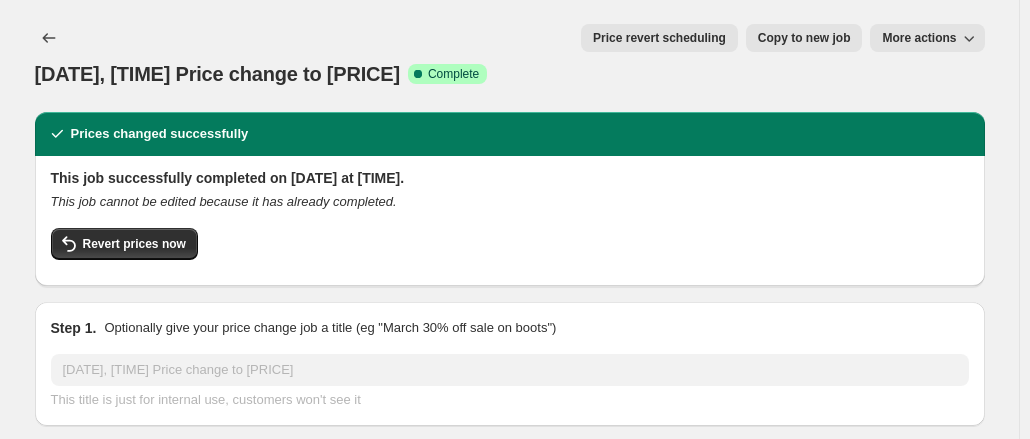 scroll, scrollTop: 0, scrollLeft: 0, axis: both 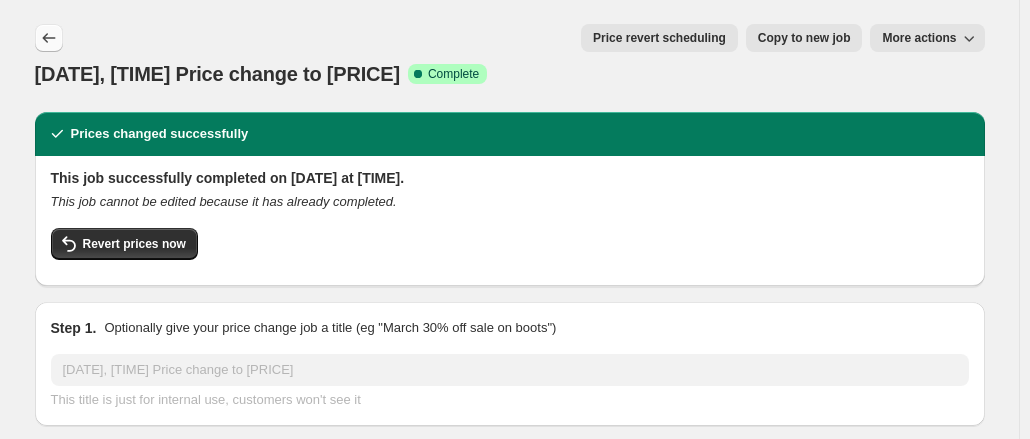 click 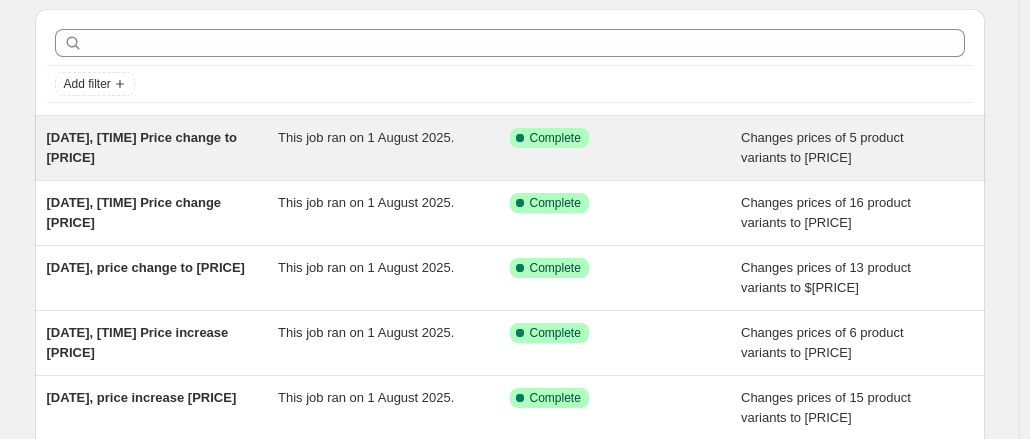 scroll, scrollTop: 0, scrollLeft: 0, axis: both 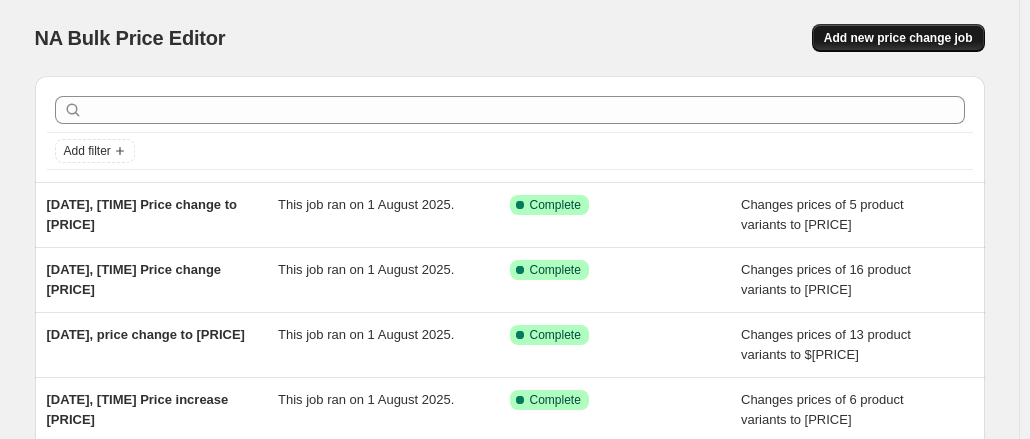 click on "Add new price change job" at bounding box center (898, 38) 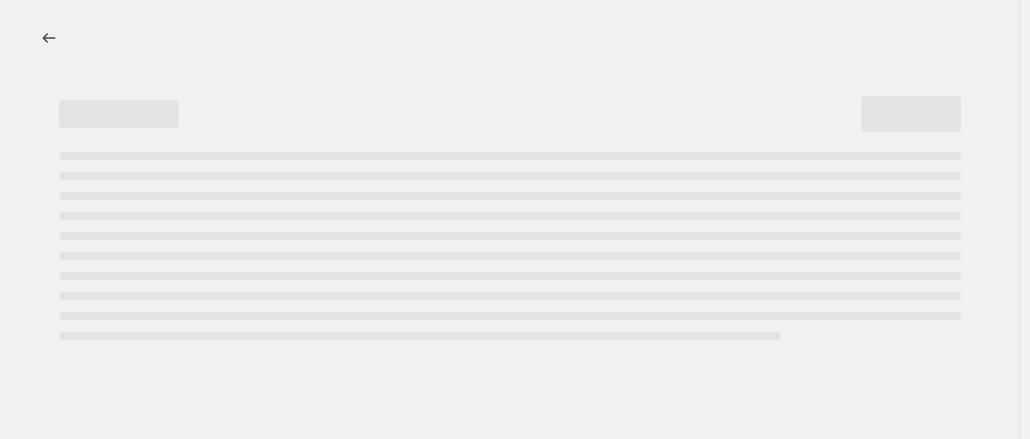 select on "percentage" 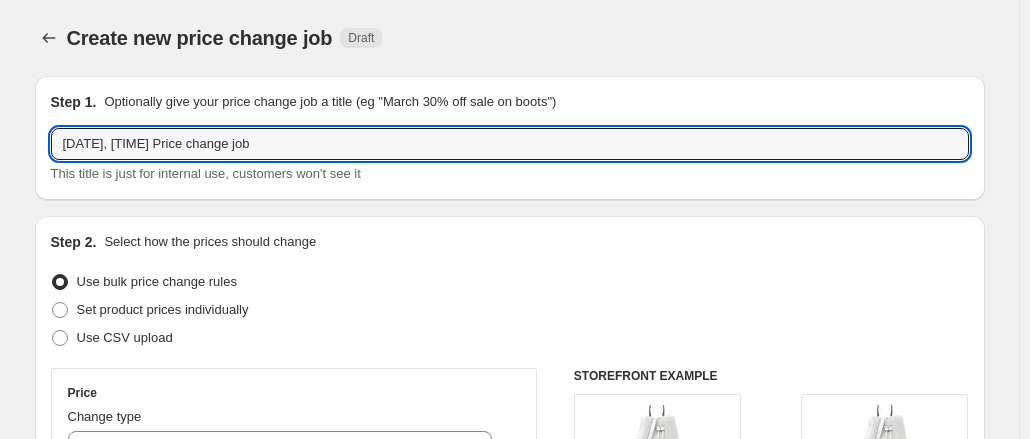 drag, startPoint x: 233, startPoint y: 147, endPoint x: 610, endPoint y: 83, distance: 382.39377 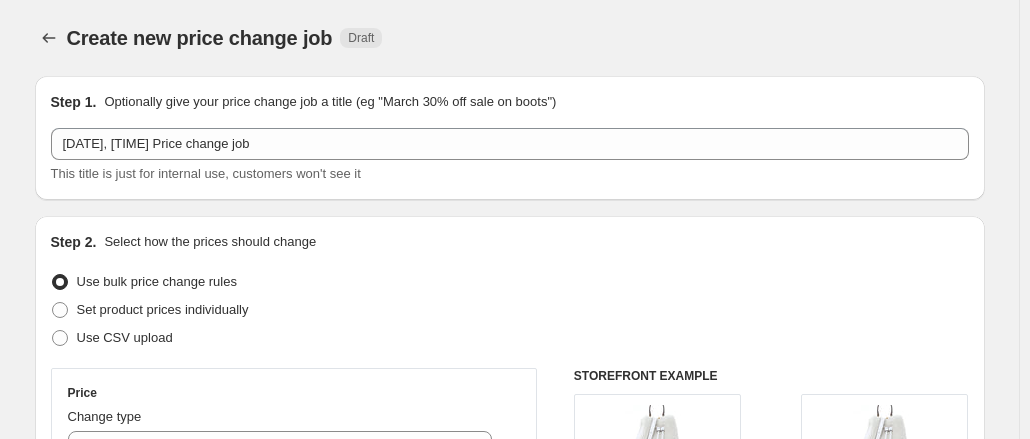 click on "Step 1. Optionally give your price change job a title (eg "March 30% off sale on boots") [DATE], [TIME] Price change job This title is just for internal use, customers won't see it" at bounding box center (510, 138) 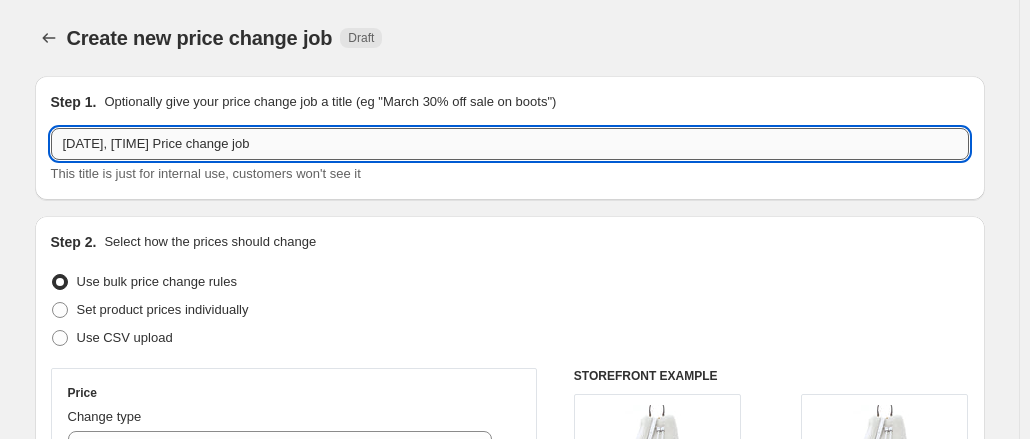 click on "[DATE], [TIME] Price change job" at bounding box center (510, 144) 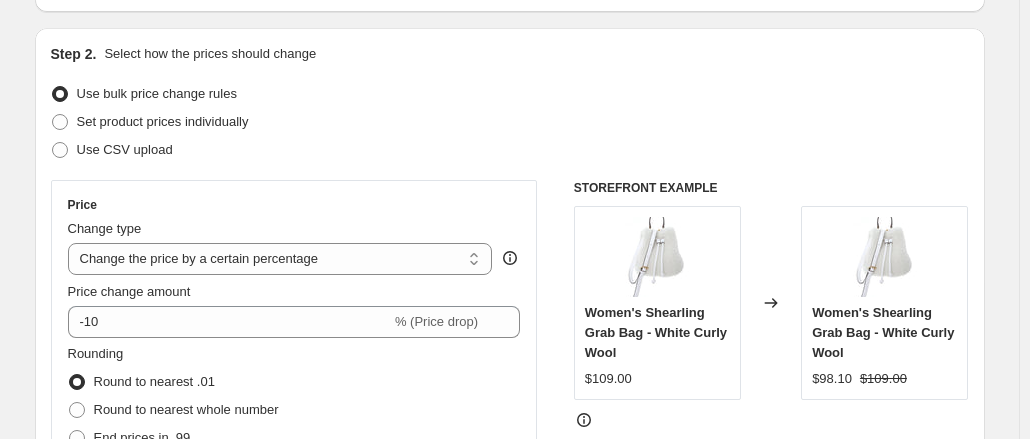 scroll, scrollTop: 232, scrollLeft: 0, axis: vertical 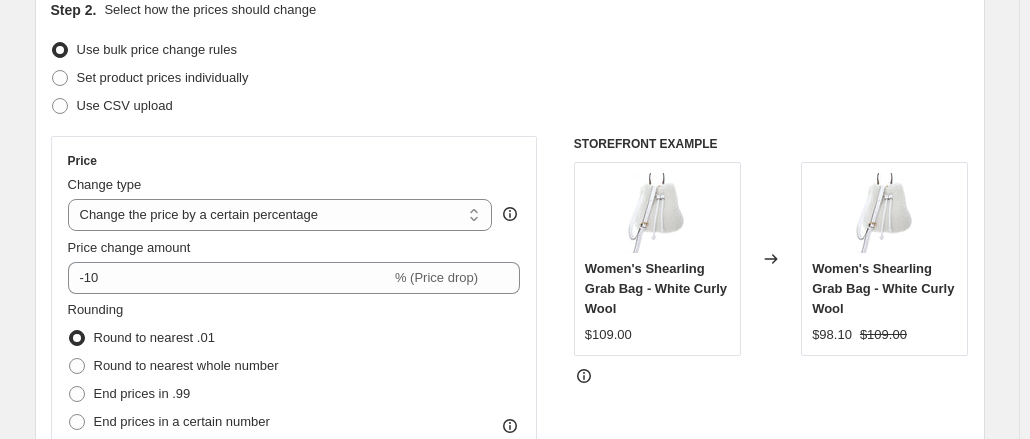 type on "[DATE], [TIME] Price change [PRICE]" 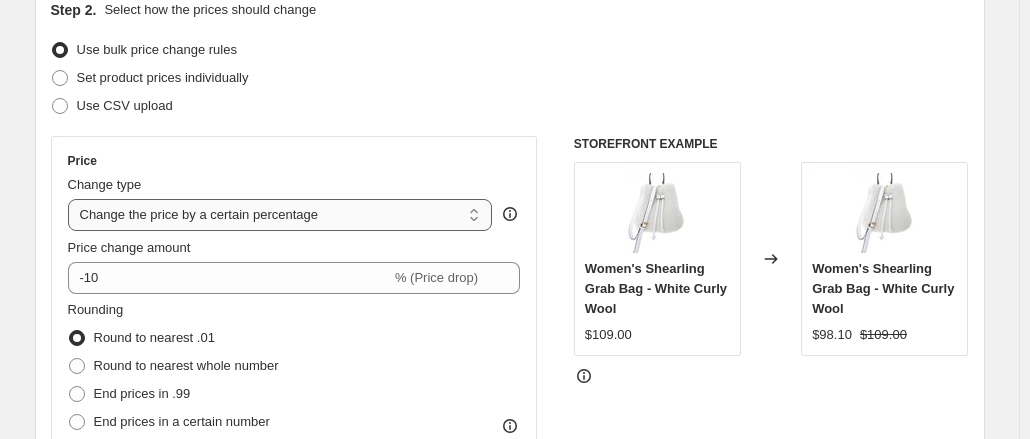 click on "Change the price to a certain amount Change the price by a certain amount Change the price by a certain percentage Change the price to the current compare at price (price before sale) Change the price by a certain amount relative to the compare at price Change the price by a certain percentage relative to the compare at price Don't change the price Change the price by a certain percentage relative to the cost per item Change price to certain cost margin" at bounding box center [280, 215] 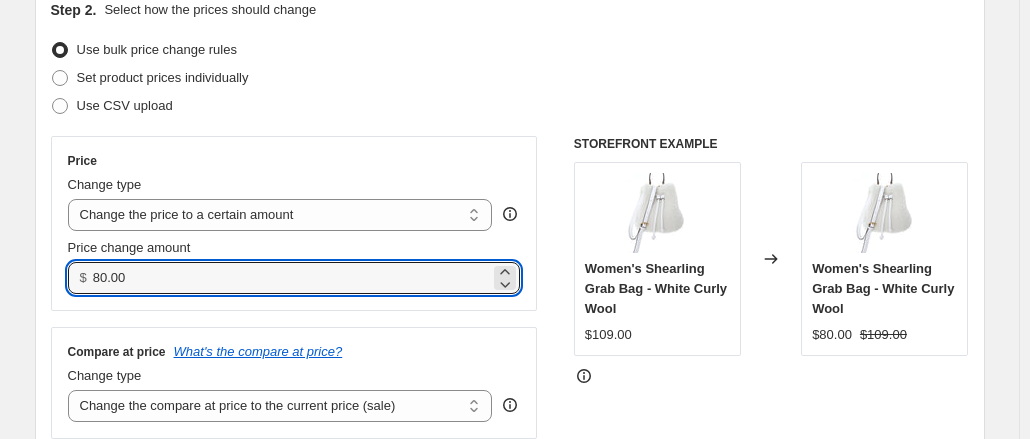 drag, startPoint x: 178, startPoint y: 283, endPoint x: -68, endPoint y: 309, distance: 247.37016 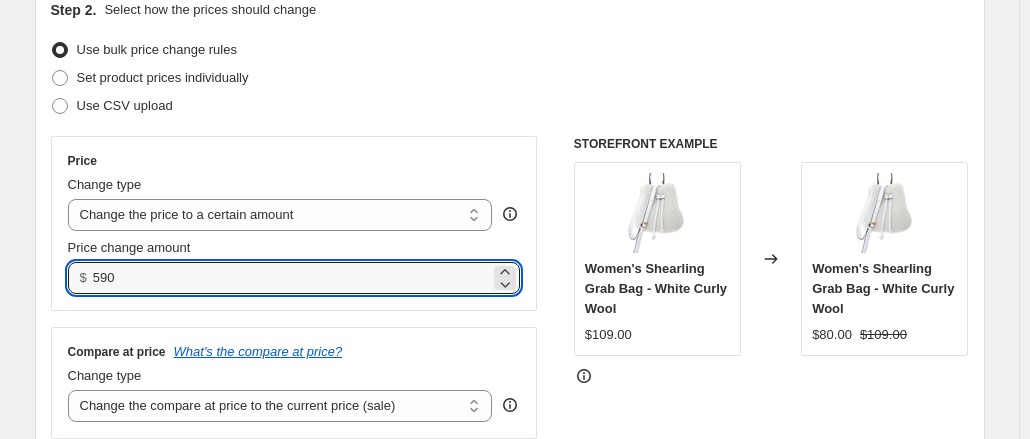 type on "590.00" 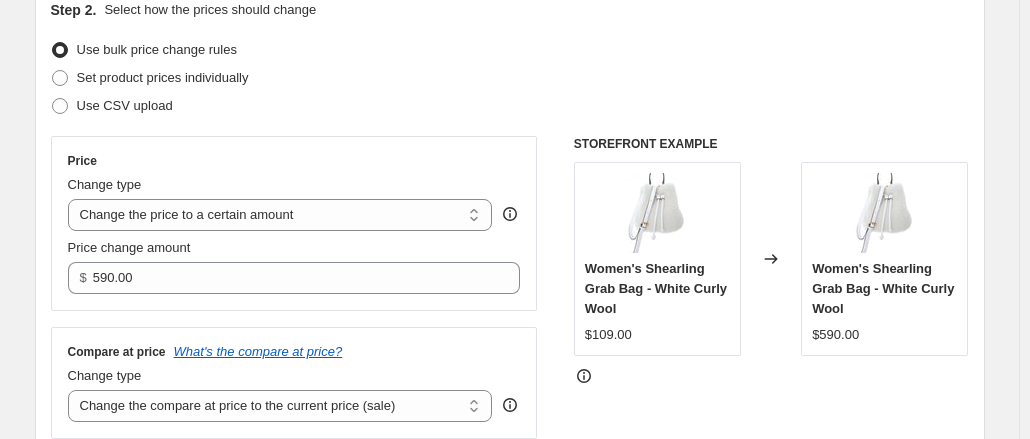 click on "Price Change type Change the price to a certain amount Change the price by a certain amount Change the price by a certain percentage Change the price to the current compare at price (price before sale) Change the price by a certain amount relative to the compare at price Change the price by a certain percentage relative to the compare at price Don't change the price Change the price by a certain percentage relative to the cost per item Change price to certain cost margin Change the price to a certain amount Price change amount $ [PRICE]" at bounding box center [294, 223] 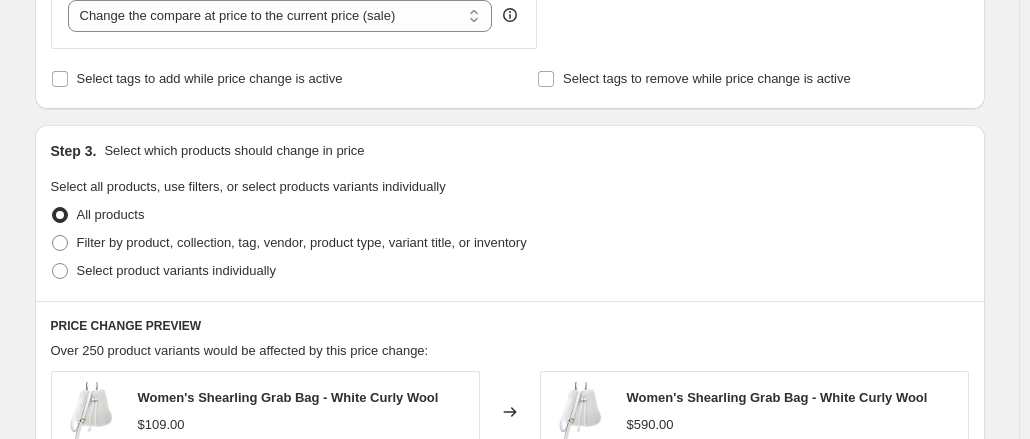 scroll, scrollTop: 761, scrollLeft: 0, axis: vertical 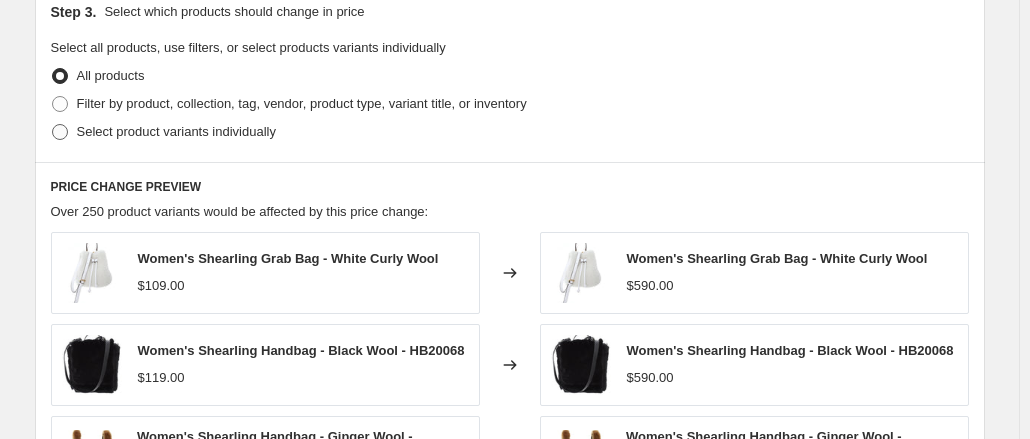 click on "Select product variants individually" at bounding box center [176, 131] 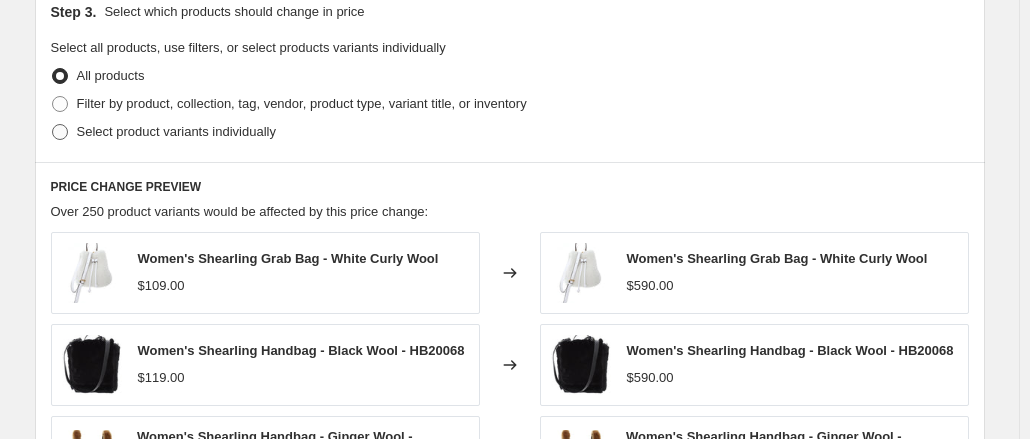 radio on "true" 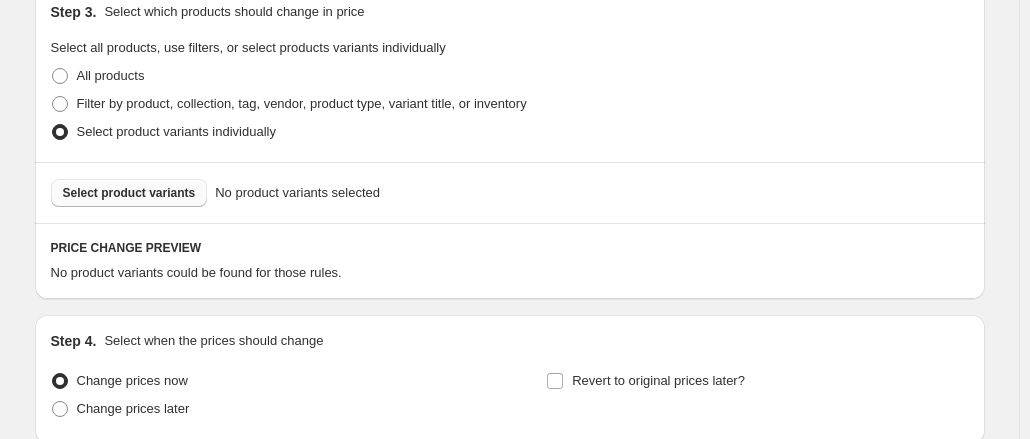 click on "Select product variants" at bounding box center [129, 193] 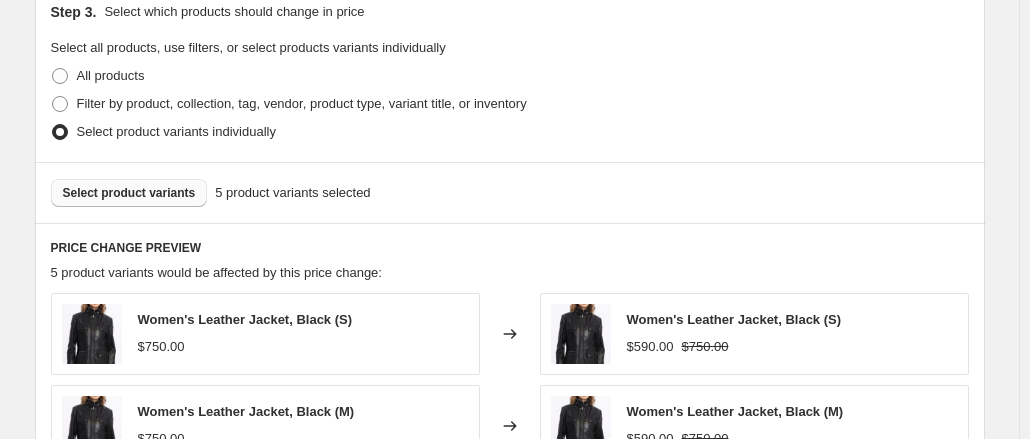 click on "Select product variants" at bounding box center [129, 193] 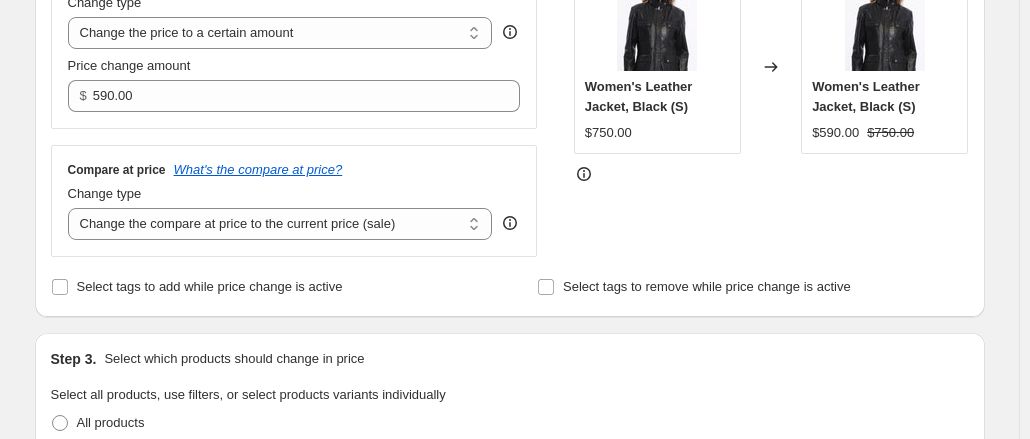 scroll, scrollTop: 357, scrollLeft: 0, axis: vertical 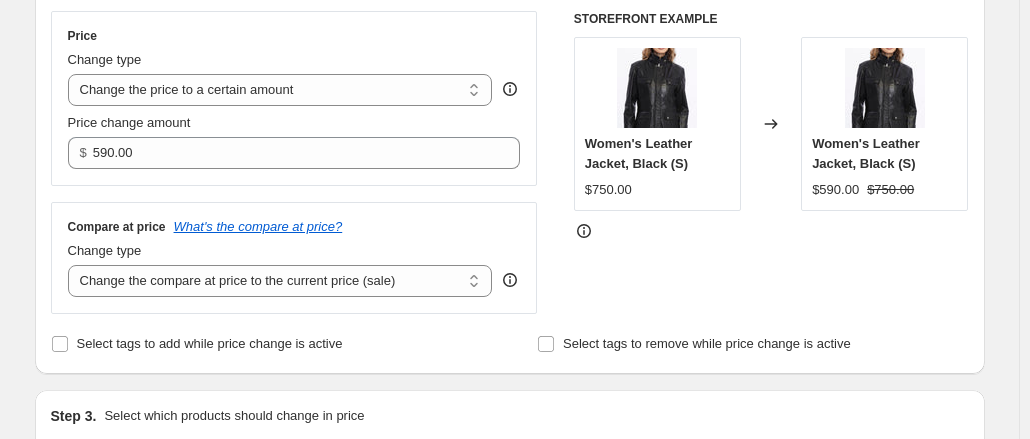 click on "Compare at price What's the compare at price? Change type Change the compare at price to the current price (sale) Change the compare at price to a certain amount Change the compare at price by a certain amount Change the compare at price by a certain percentage Change the compare at price by a certain amount relative to the actual price Change the compare at price by a certain percentage relative to the actual price Don't change the compare at price Remove the compare at price Change the compare at price to the current price (sale)" at bounding box center [294, 258] 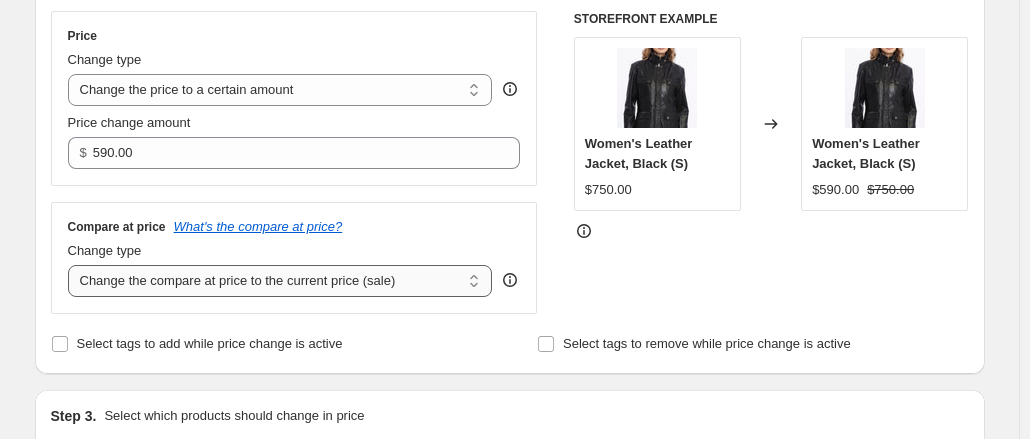 click on "Change the compare at price to the current price (sale) Change the compare at price to a certain amount Change the compare at price by a certain amount Change the compare at price by a certain percentage Change the compare at price by a certain amount relative to the actual price Change the compare at price by a certain percentage relative to the actual price Don't change the compare at price Remove the compare at price" at bounding box center [280, 281] 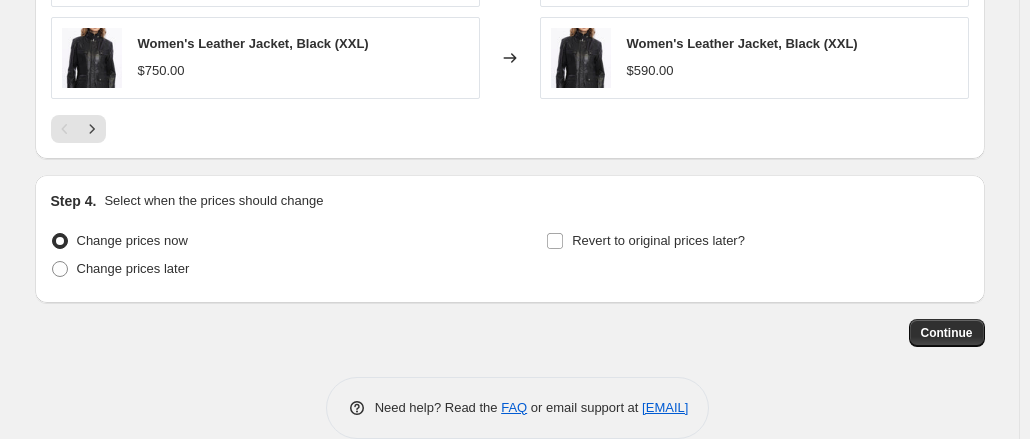 scroll, scrollTop: 1429, scrollLeft: 0, axis: vertical 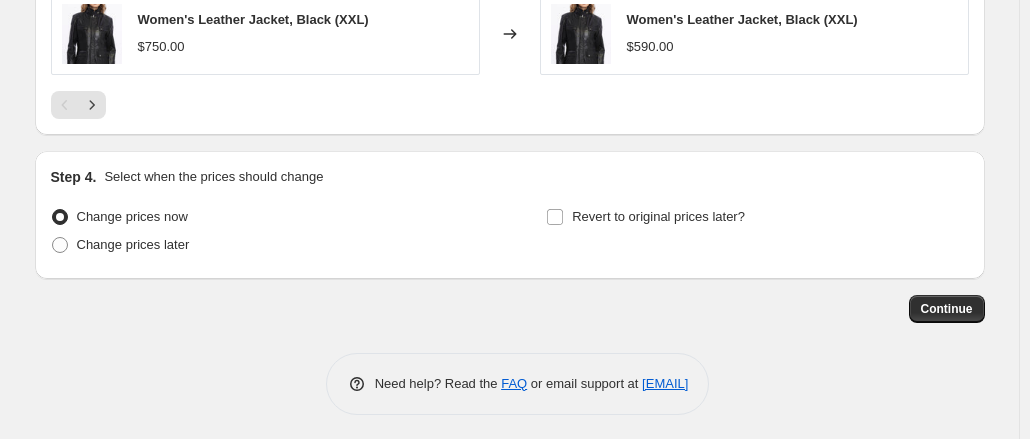 click on "Continue" at bounding box center [510, 309] 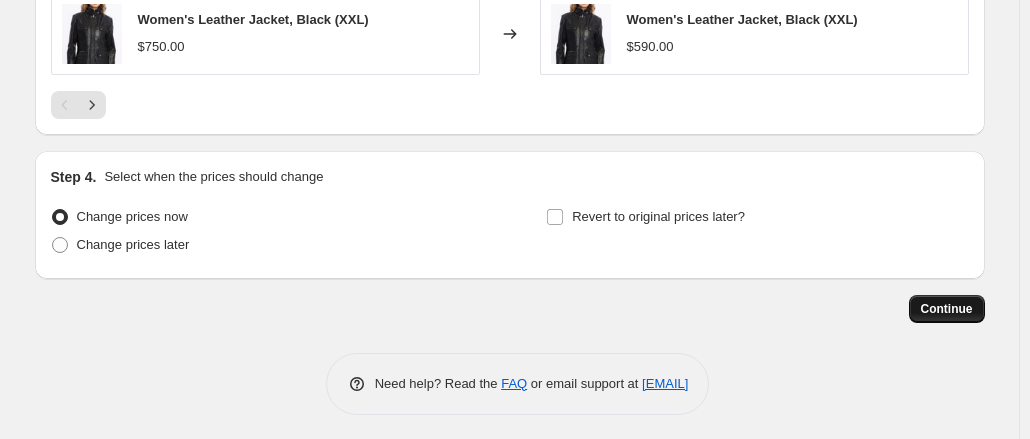 click on "Continue" at bounding box center [947, 309] 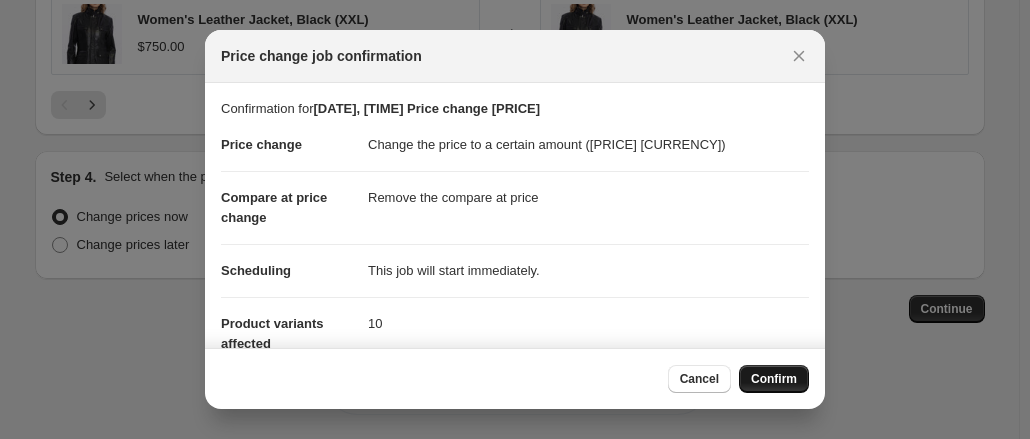 click on "Confirm" at bounding box center (774, 379) 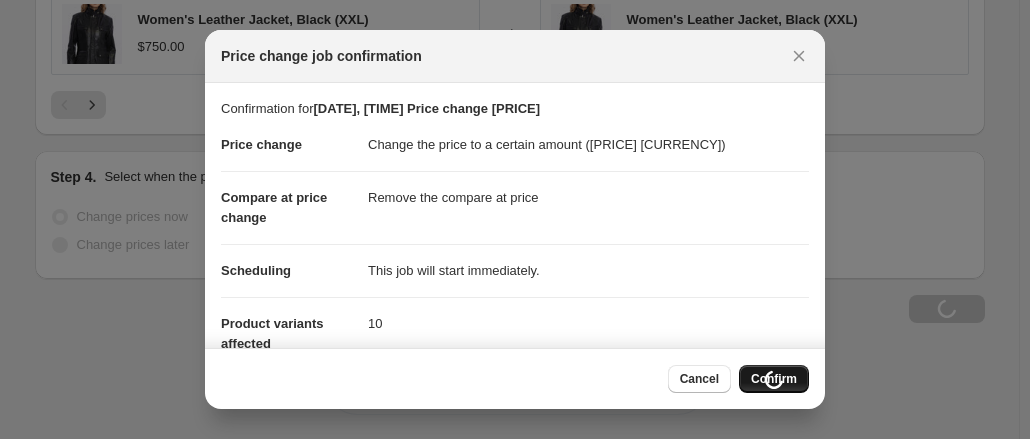 scroll, scrollTop: 1497, scrollLeft: 0, axis: vertical 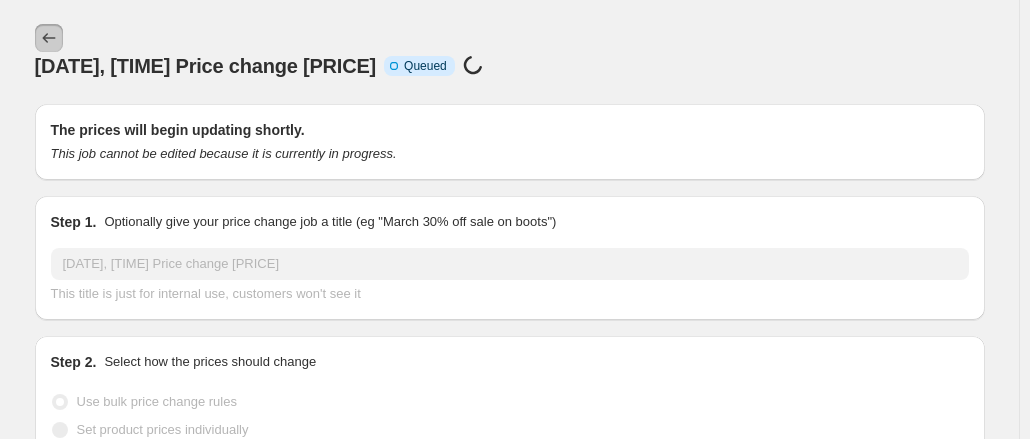 click 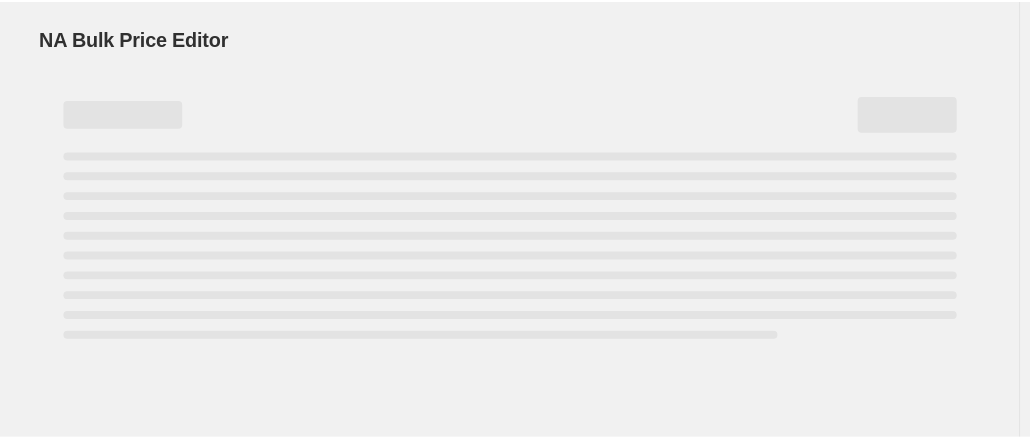 scroll, scrollTop: 0, scrollLeft: 0, axis: both 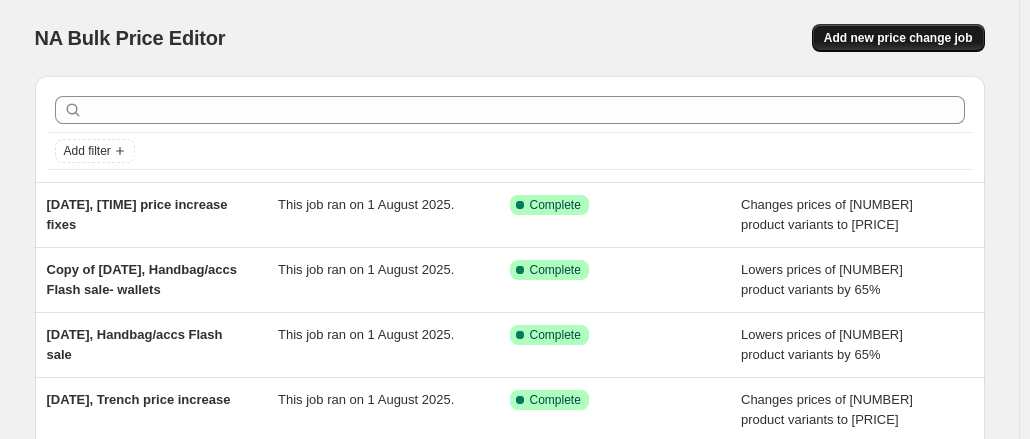 click on "Add new price change job" at bounding box center (898, 38) 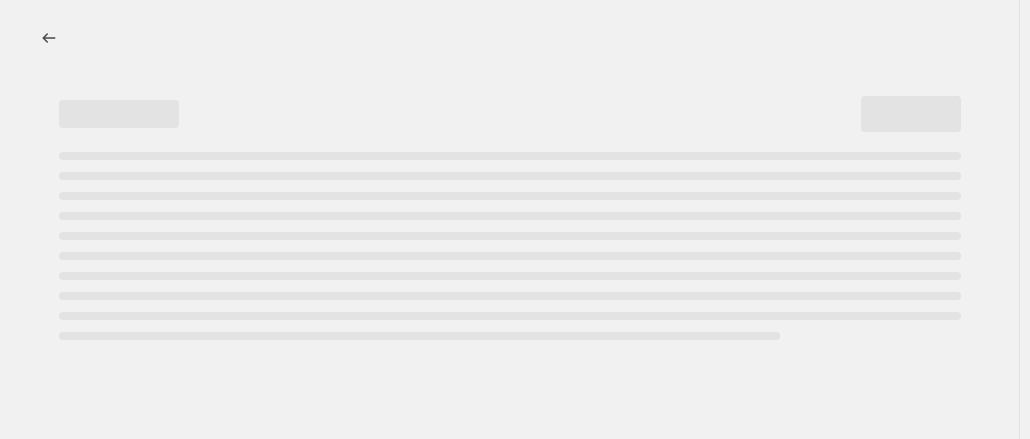 select on "percentage" 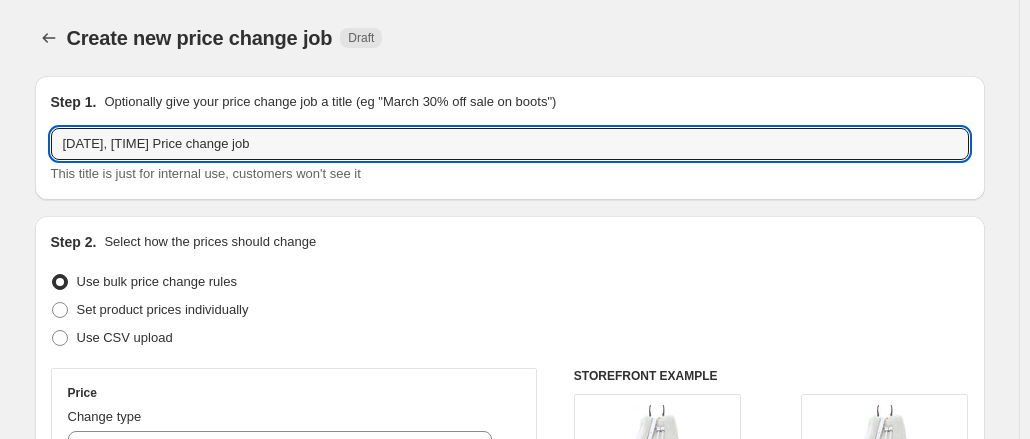 drag, startPoint x: 196, startPoint y: 145, endPoint x: 466, endPoint y: 171, distance: 271.24896 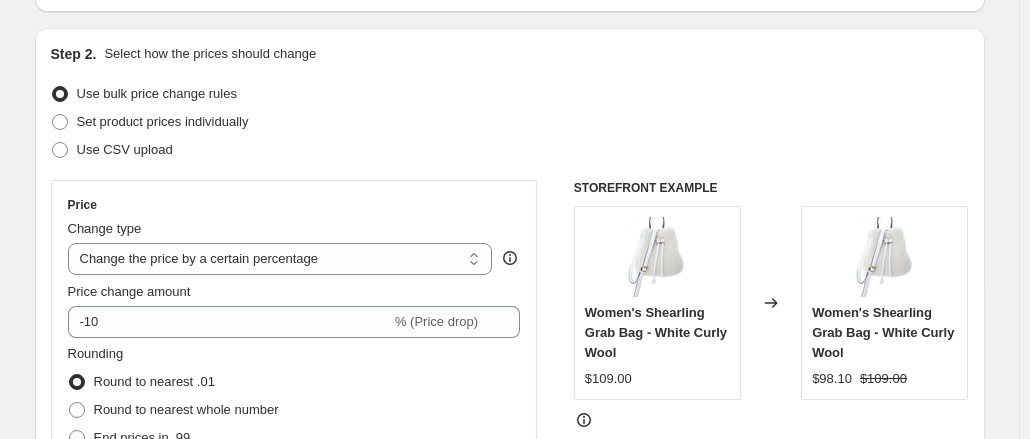 scroll, scrollTop: 202, scrollLeft: 0, axis: vertical 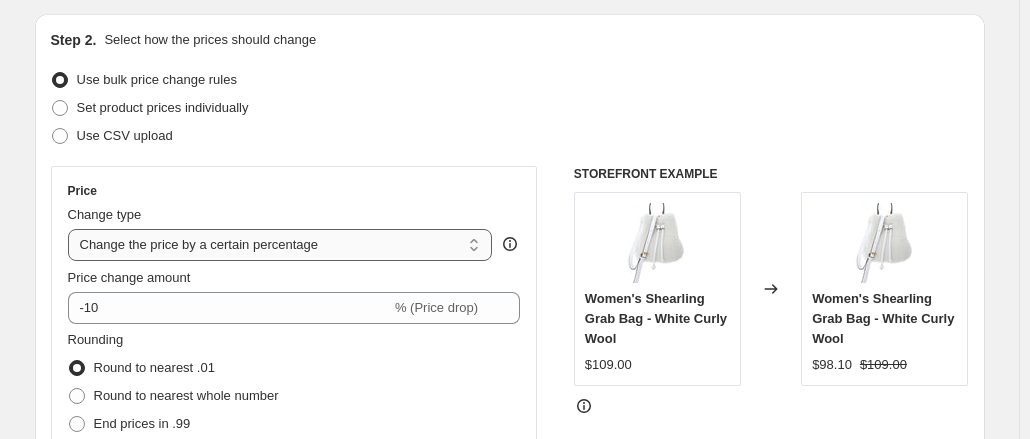 type on "[DATE], price increase [PRICE]" 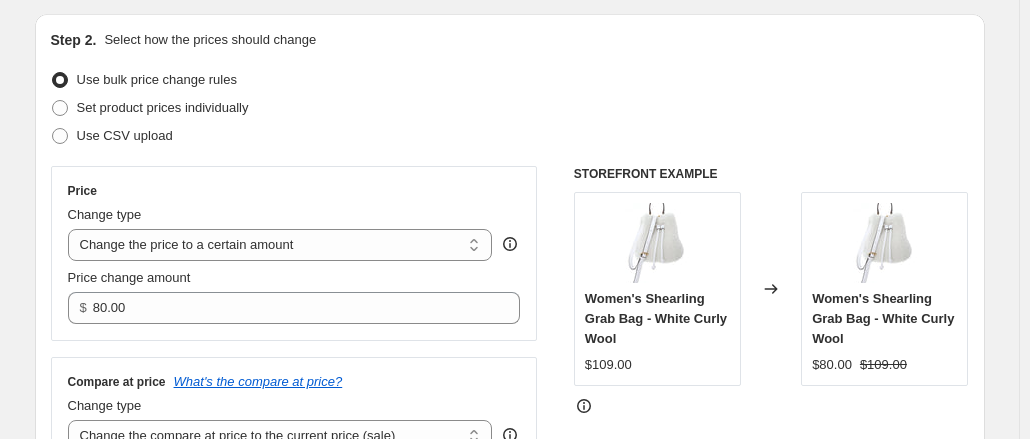 click on "Price Change type Change the price to a certain amount Change the price by a certain amount Change the price by a certain percentage Change the price to the current compare at price (price before sale) Change the price by a certain amount relative to the compare at price Change the price by a certain percentage relative to the compare at price Don't change the price Change the price by a certain percentage relative to the cost per item Change price to certain cost margin Change the price to a certain amount Price change amount $ 80.00" at bounding box center [294, 253] 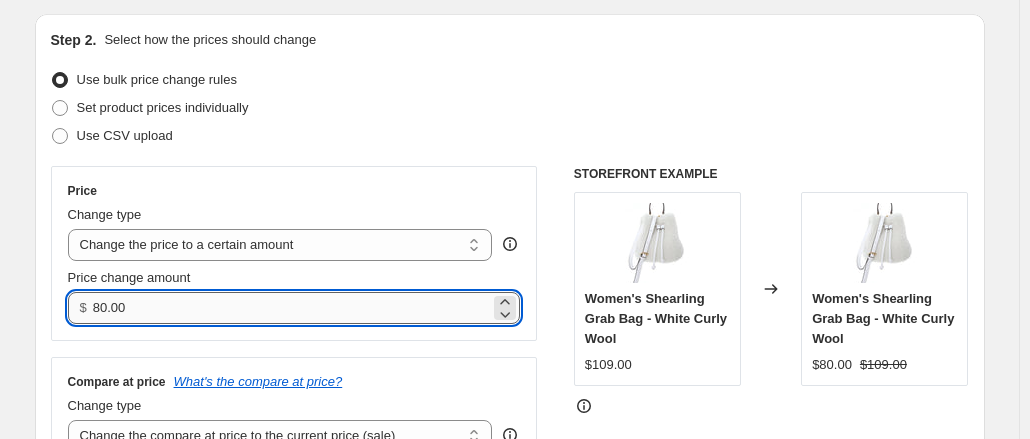 click on "80.00" at bounding box center [291, 308] 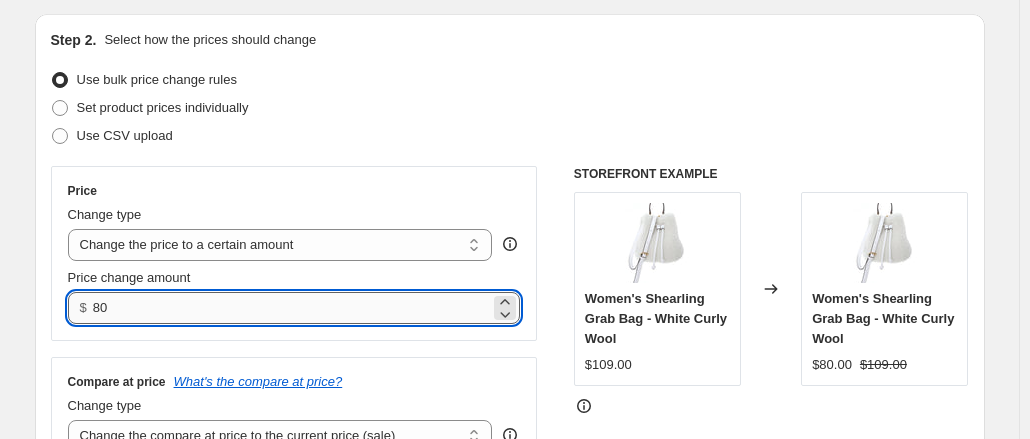 type on "8" 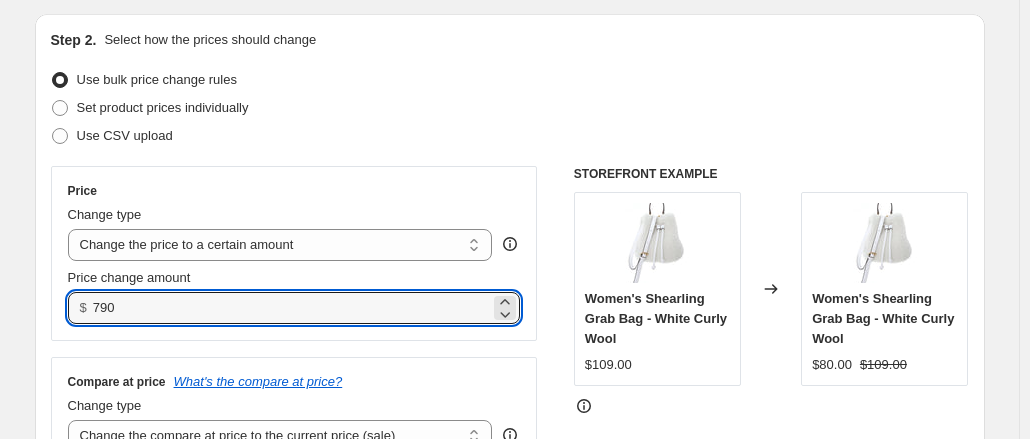 type on "790.00" 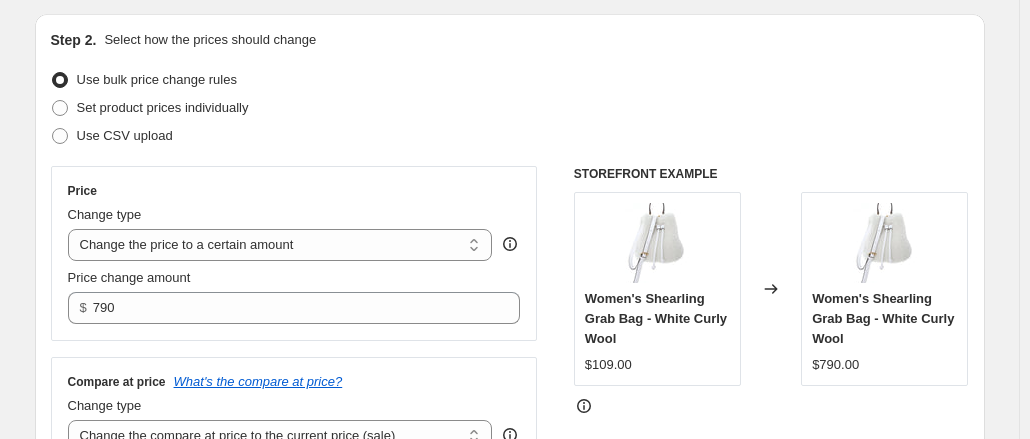 click on "Change type" at bounding box center [280, 215] 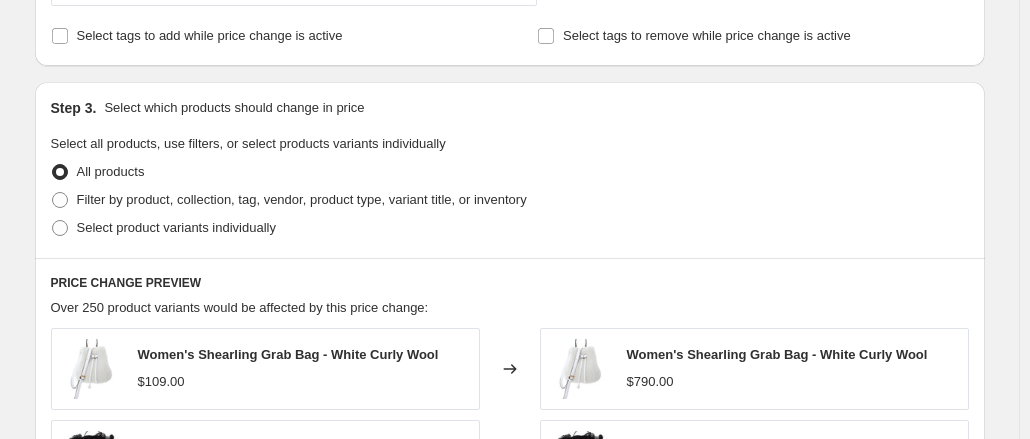 scroll, scrollTop: 769, scrollLeft: 0, axis: vertical 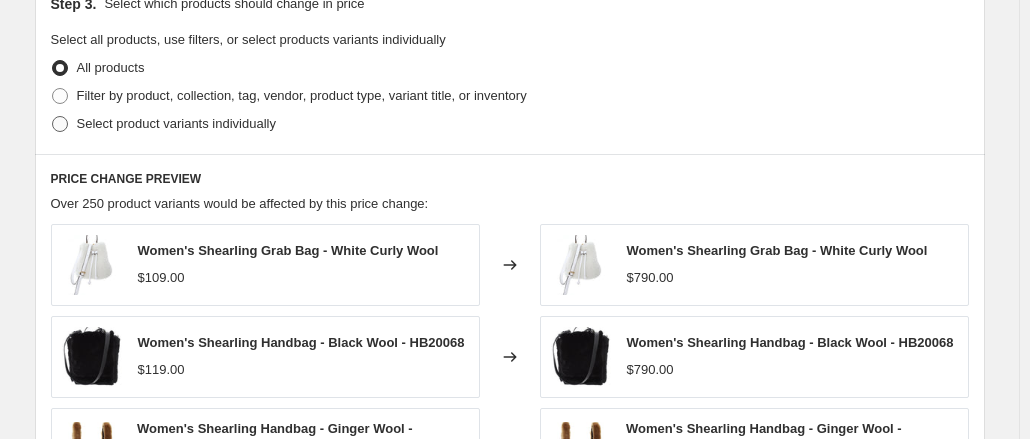 click on "Select product variants individually" at bounding box center (176, 123) 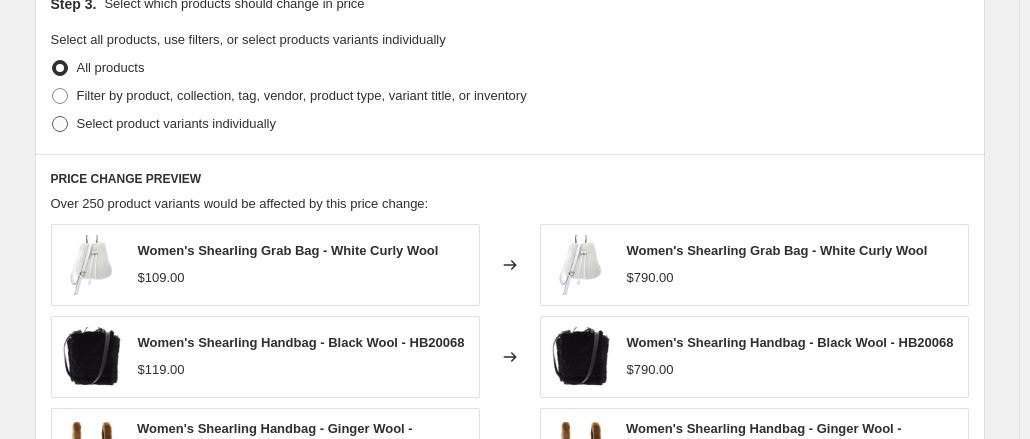 radio on "true" 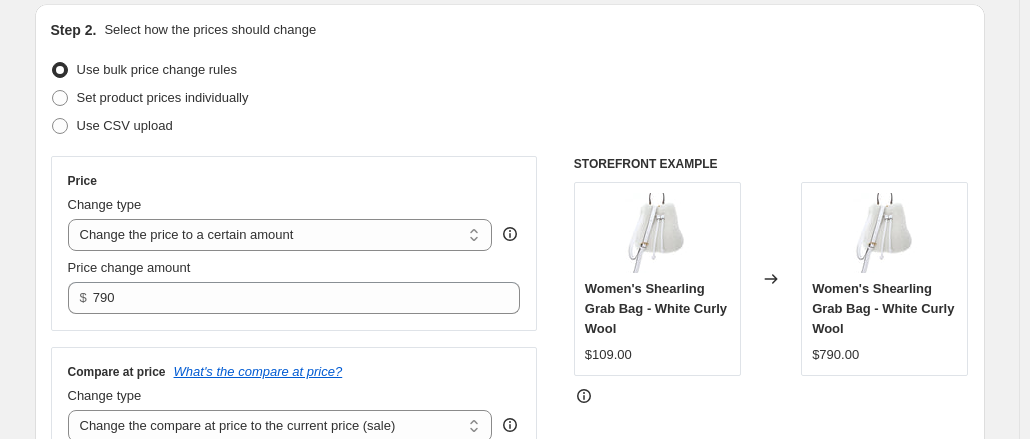 scroll, scrollTop: 792, scrollLeft: 0, axis: vertical 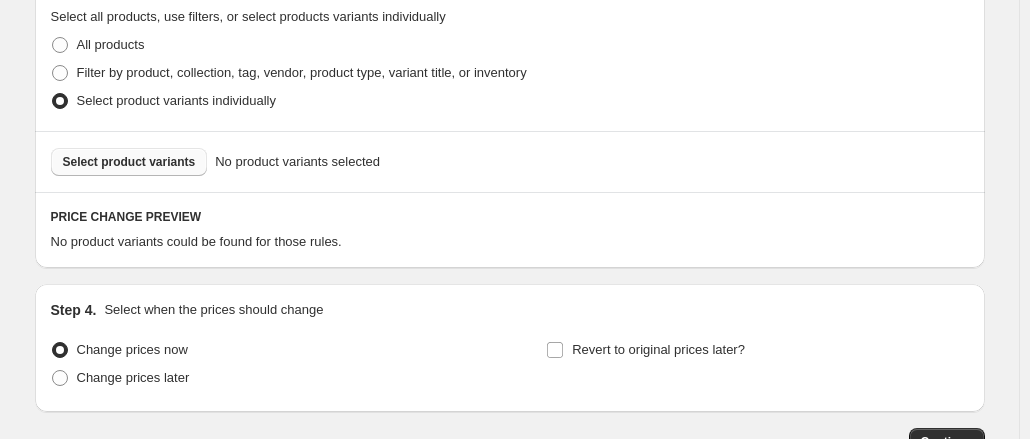 click on "Select product variants" at bounding box center [129, 162] 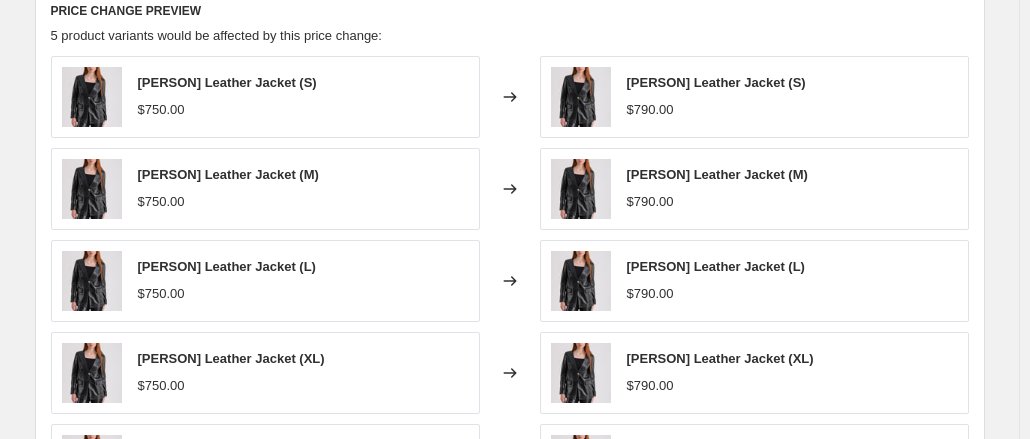 scroll, scrollTop: 852, scrollLeft: 0, axis: vertical 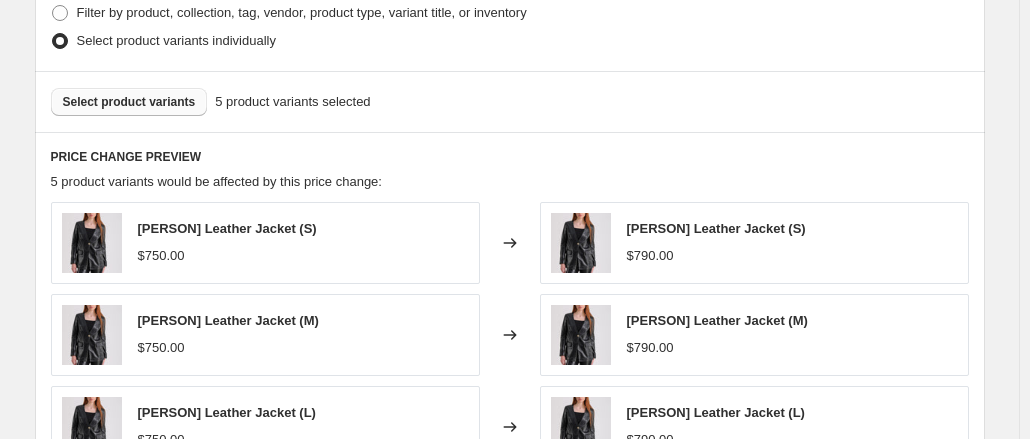 click on "Select product variants" at bounding box center [129, 102] 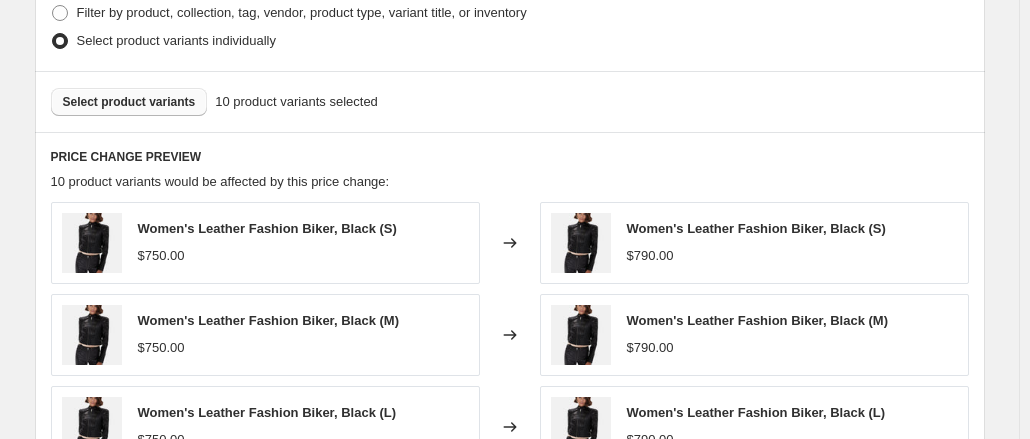 click on "Select product variants" at bounding box center [129, 102] 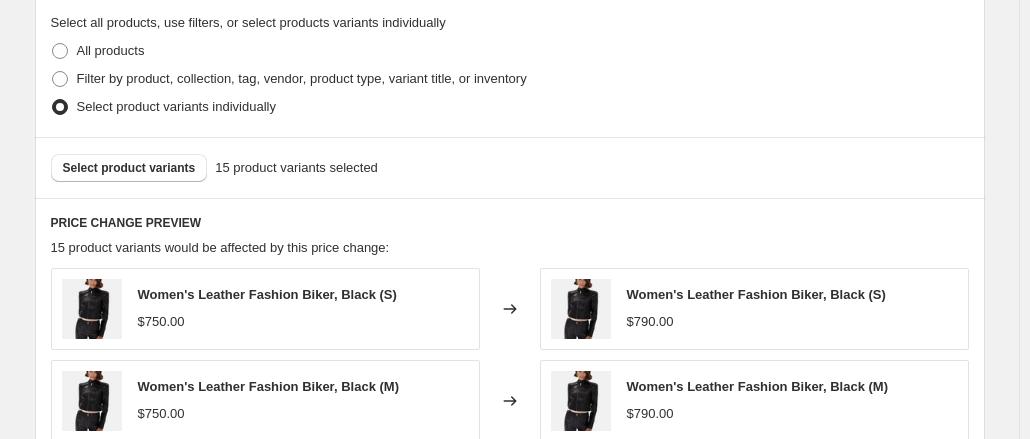 scroll, scrollTop: 1429, scrollLeft: 0, axis: vertical 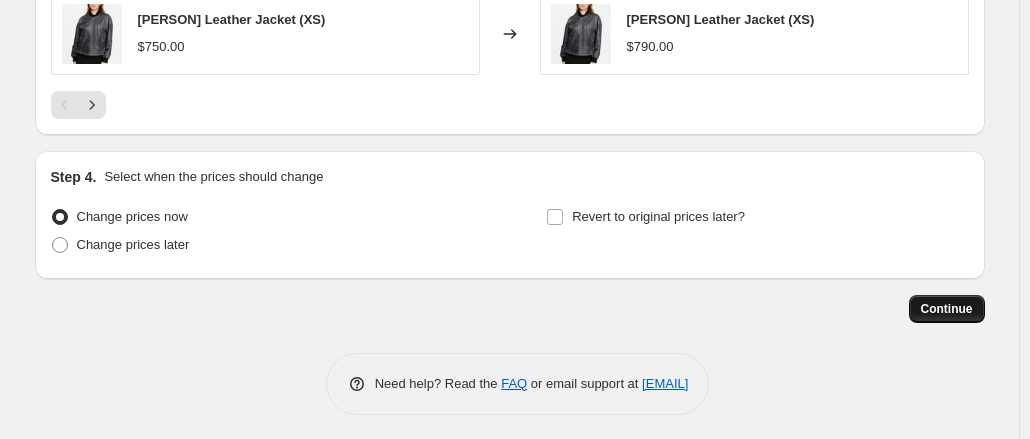 click on "Continue" at bounding box center [947, 309] 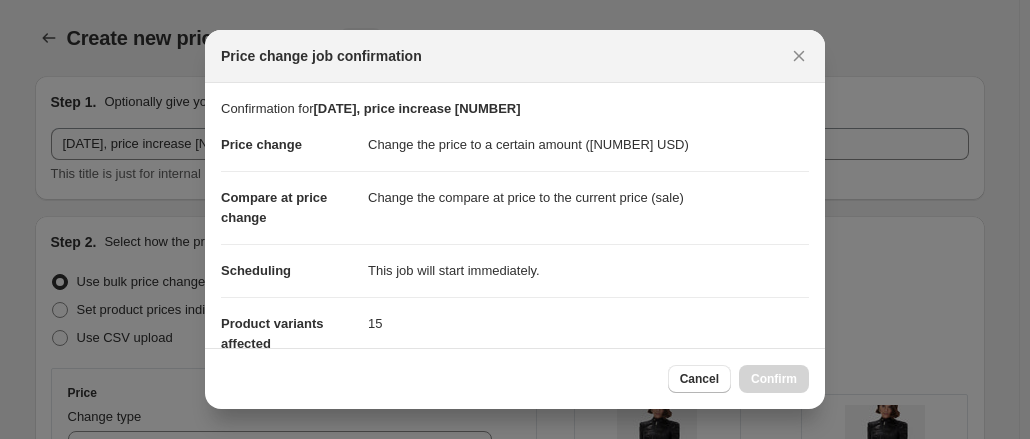 scroll, scrollTop: 0, scrollLeft: 0, axis: both 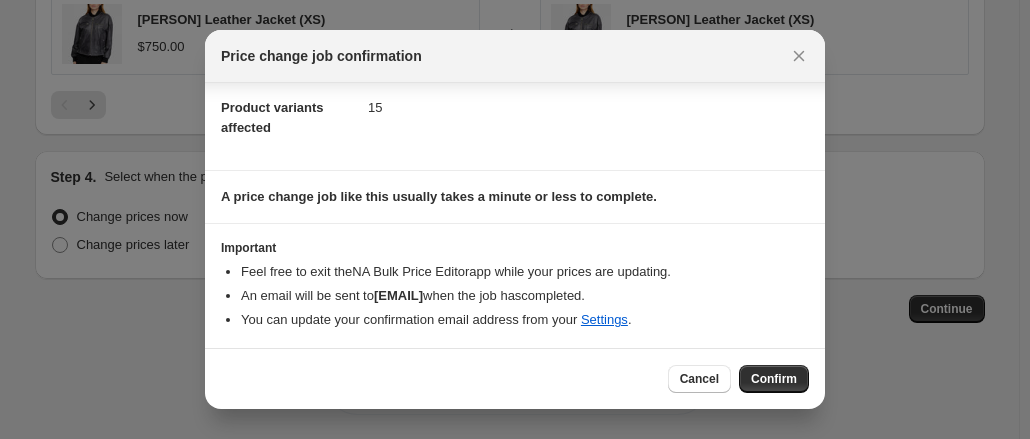 click on "Cancel Confirm" at bounding box center (515, 378) 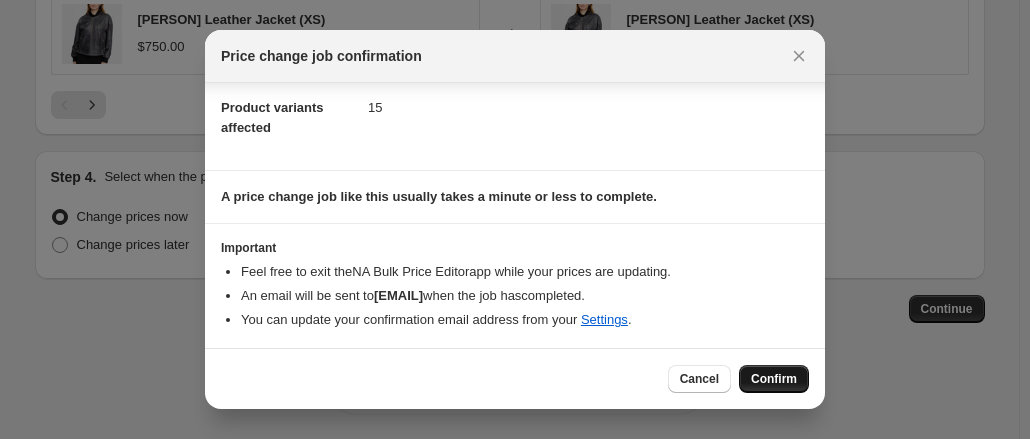 click on "Confirm" at bounding box center [774, 379] 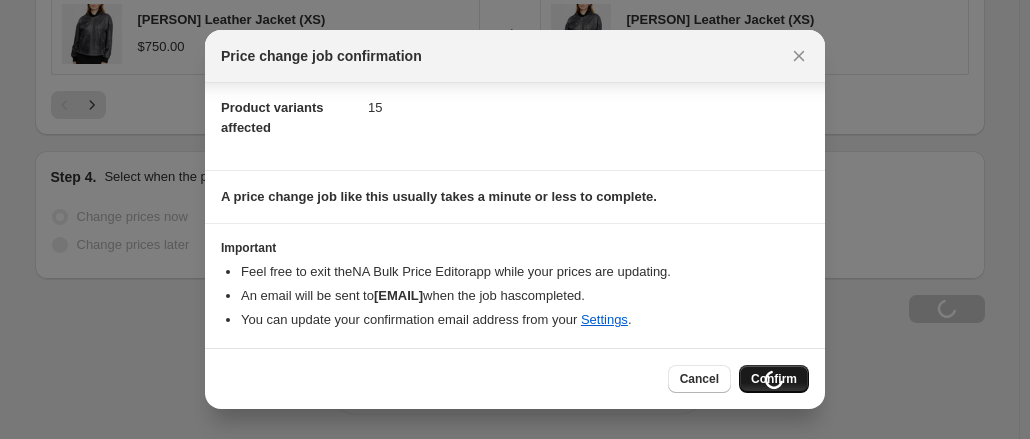 scroll, scrollTop: 1497, scrollLeft: 0, axis: vertical 